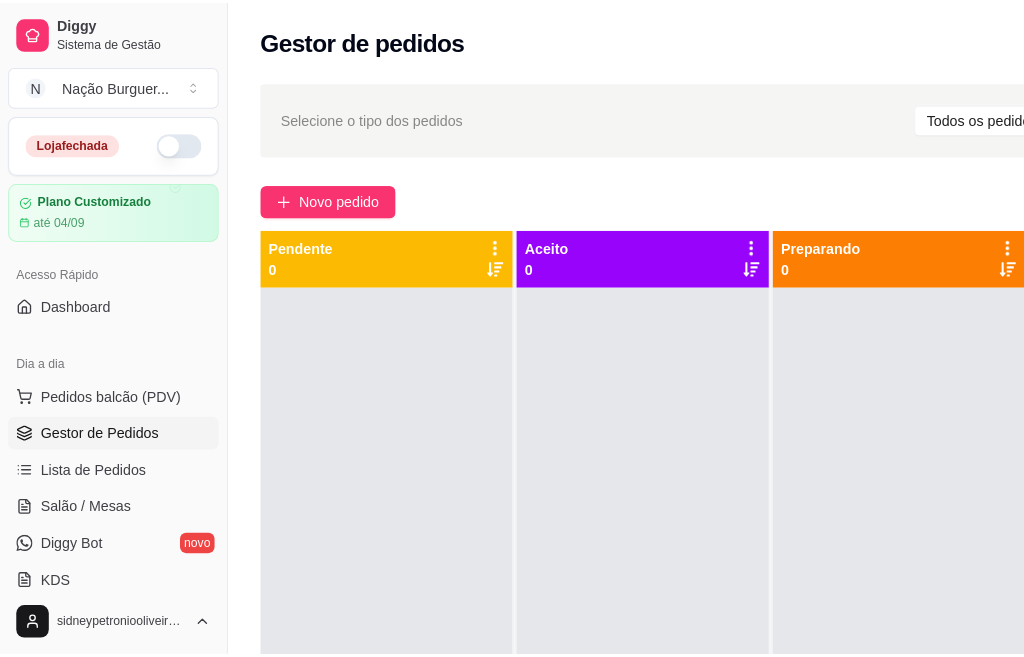 scroll, scrollTop: 0, scrollLeft: 0, axis: both 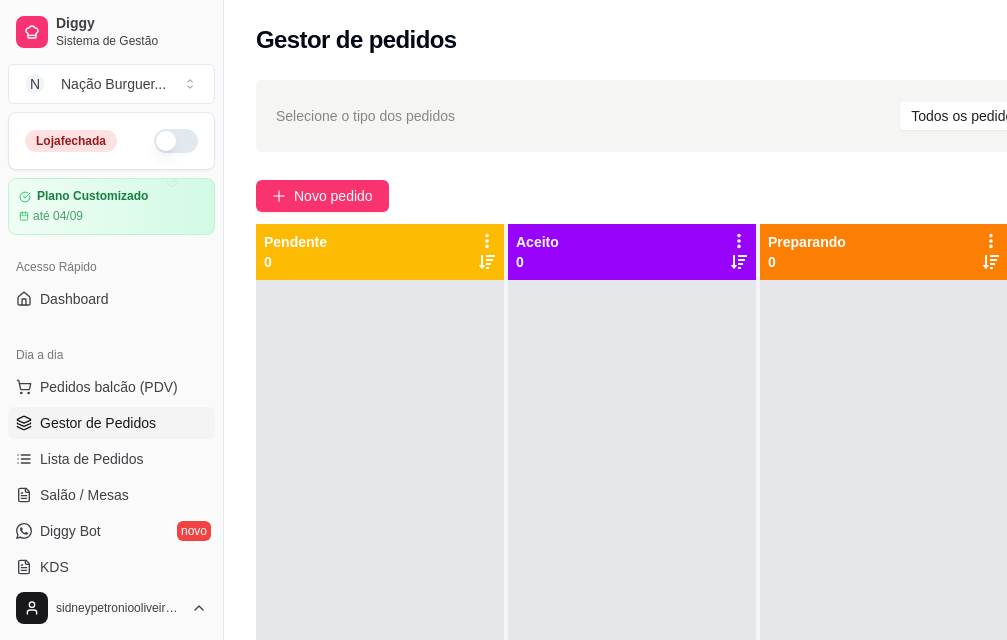 click at bounding box center [176, 141] 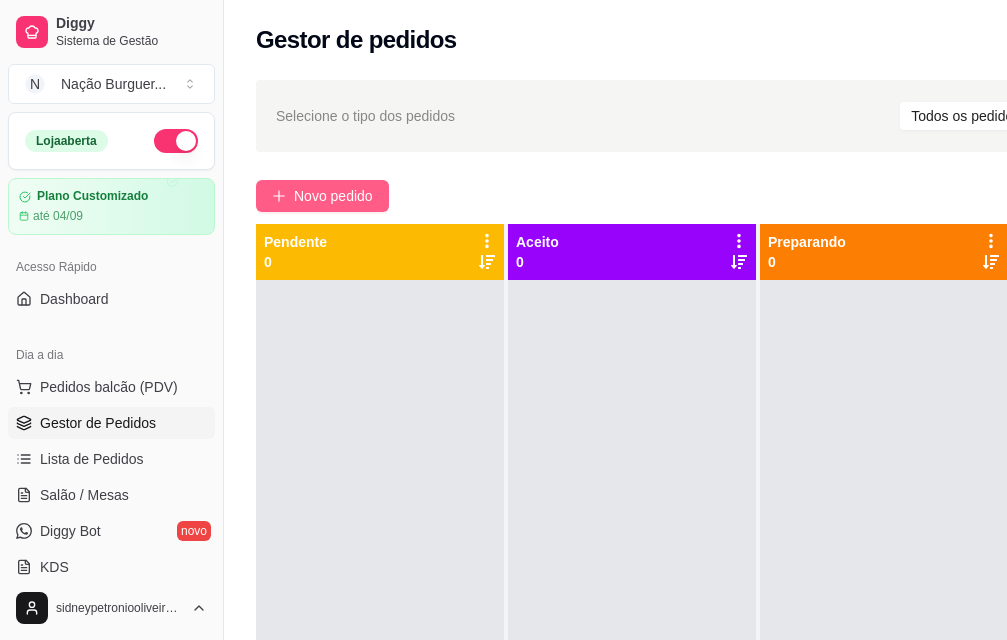 click on "Novo pedido" at bounding box center (322, 196) 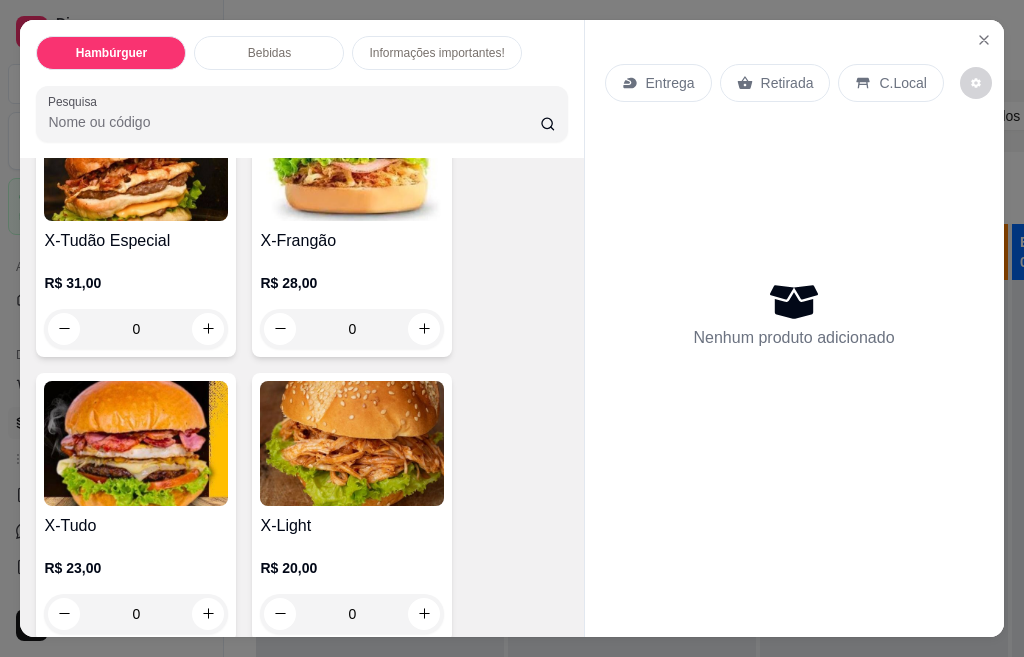 scroll, scrollTop: 100, scrollLeft: 0, axis: vertical 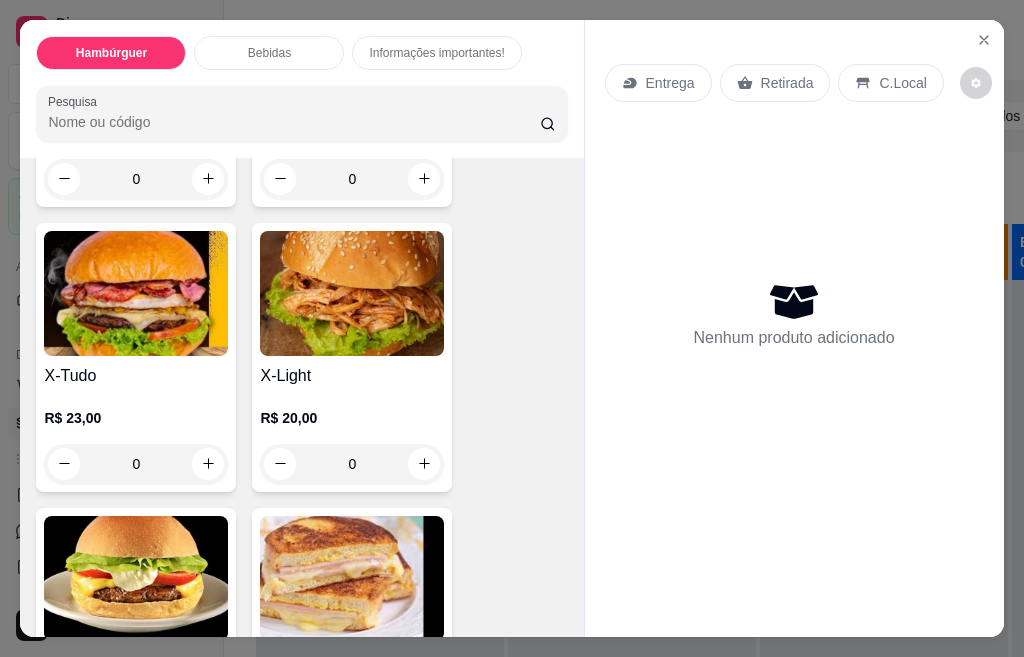 click on "0" at bounding box center [136, 464] 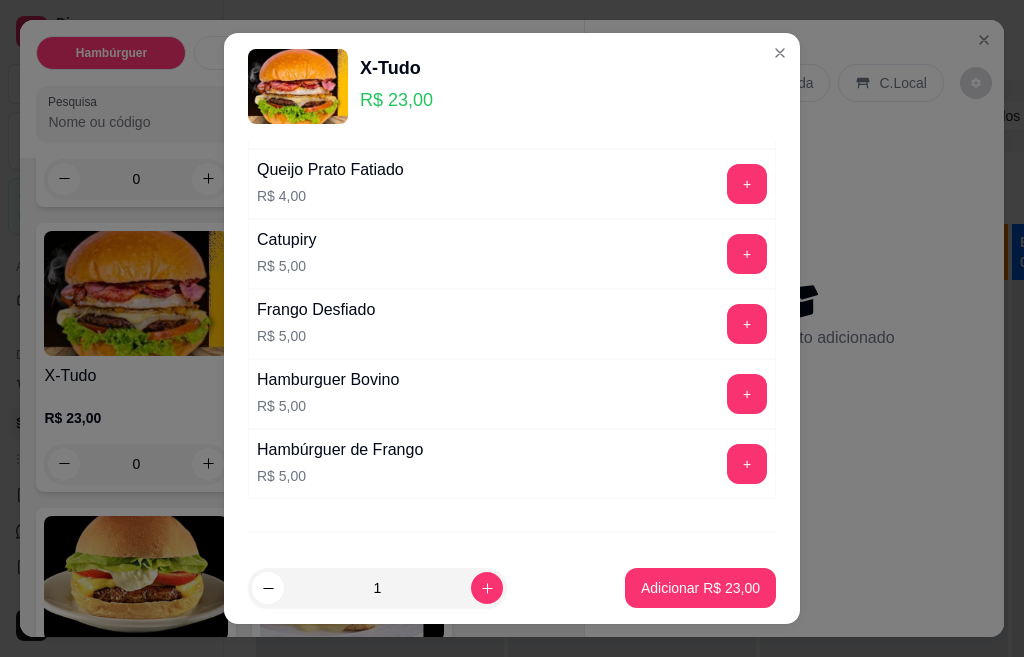 scroll, scrollTop: 372, scrollLeft: 0, axis: vertical 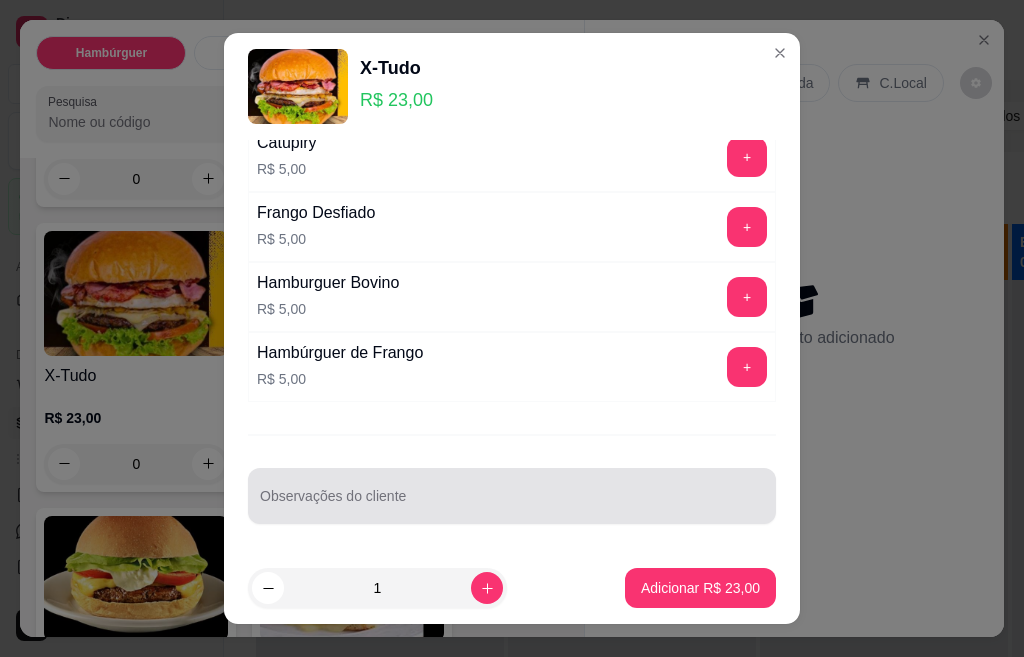 click at bounding box center [512, 496] 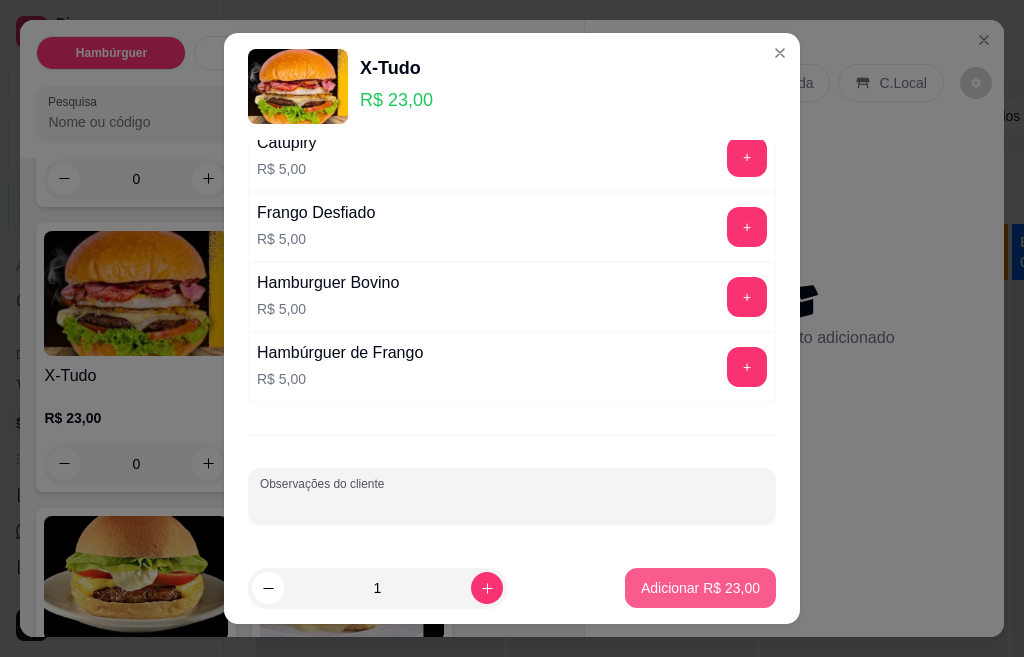 click on "Adicionar   R$ 23,00" at bounding box center [700, 588] 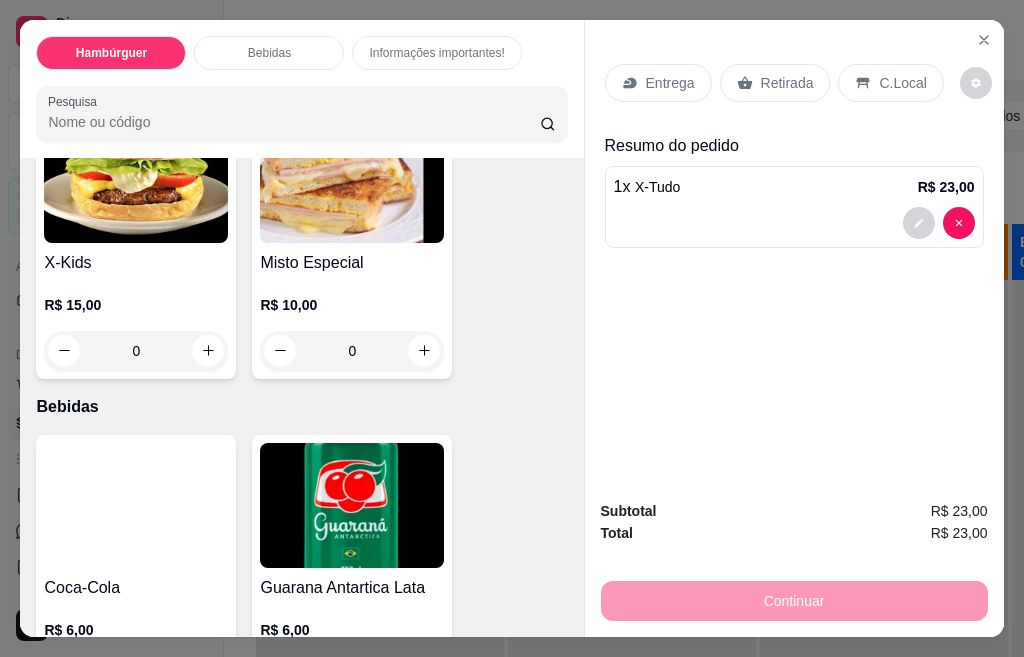 scroll, scrollTop: 550, scrollLeft: 0, axis: vertical 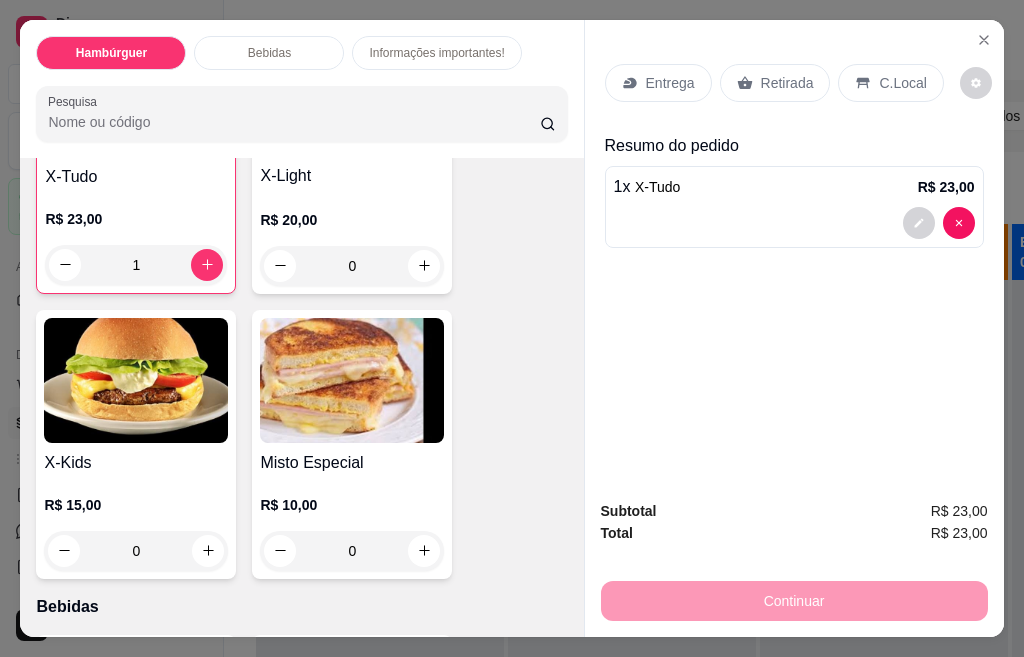 click on "0" at bounding box center [136, 551] 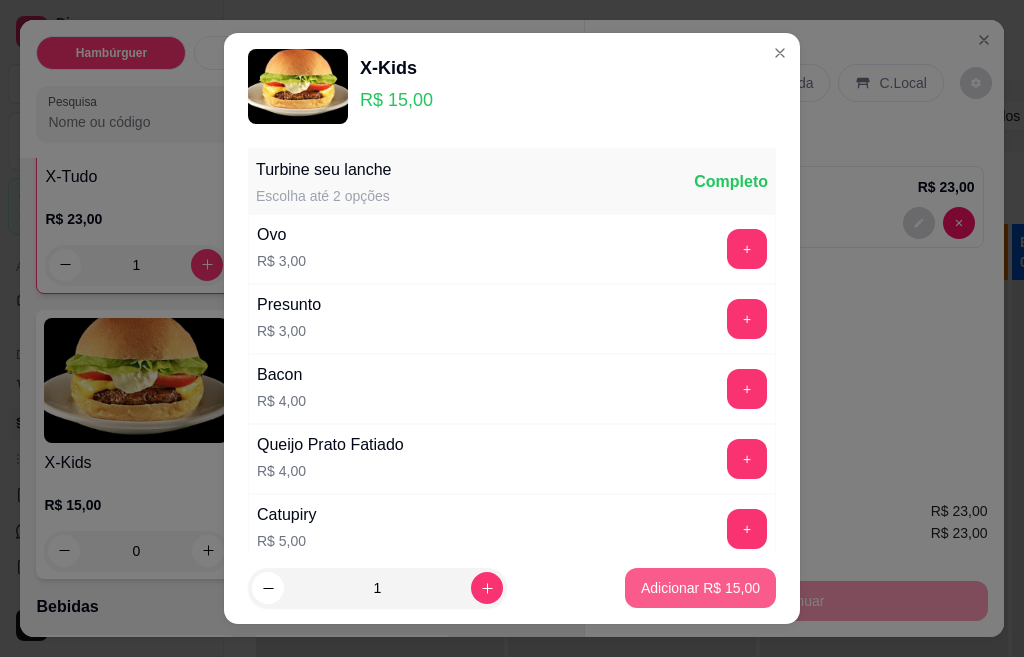 click on "Adicionar   R$ 15,00" at bounding box center (700, 588) 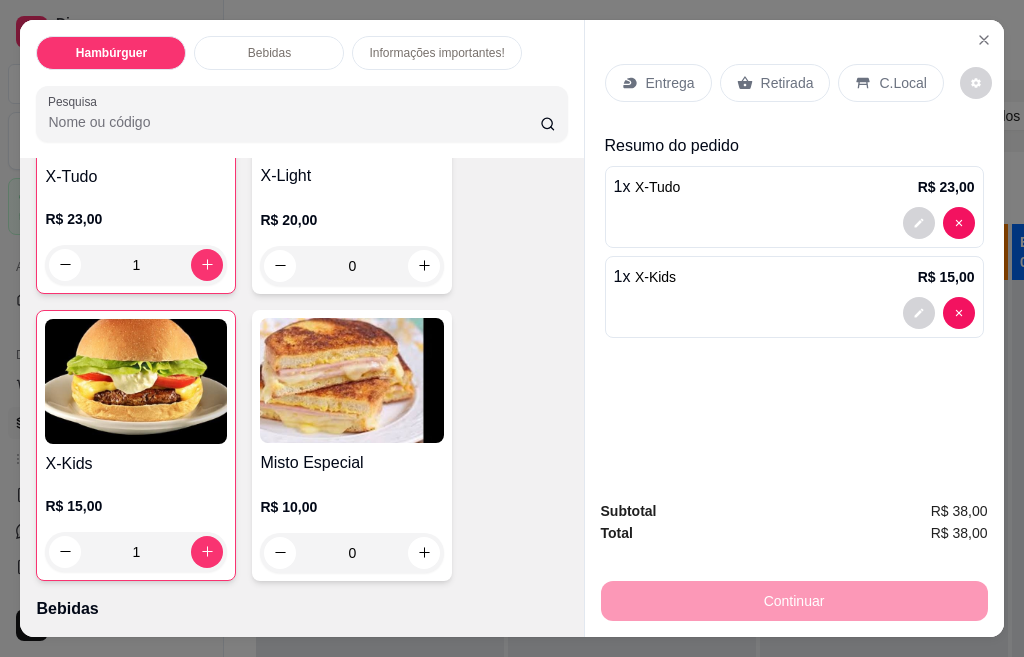 click on "1" at bounding box center (136, 265) 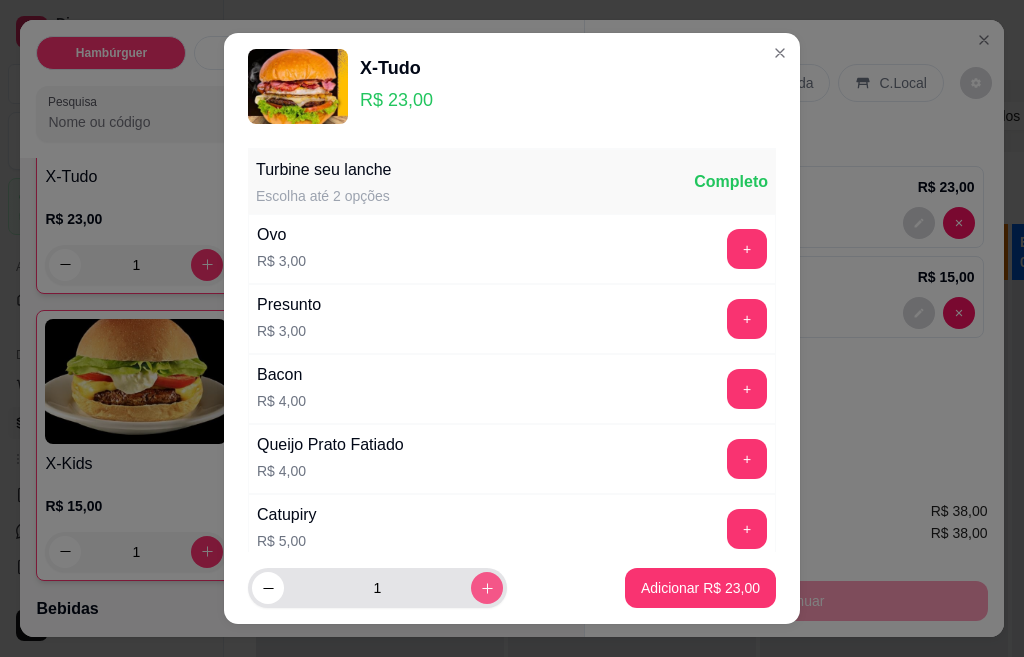 click at bounding box center (487, 588) 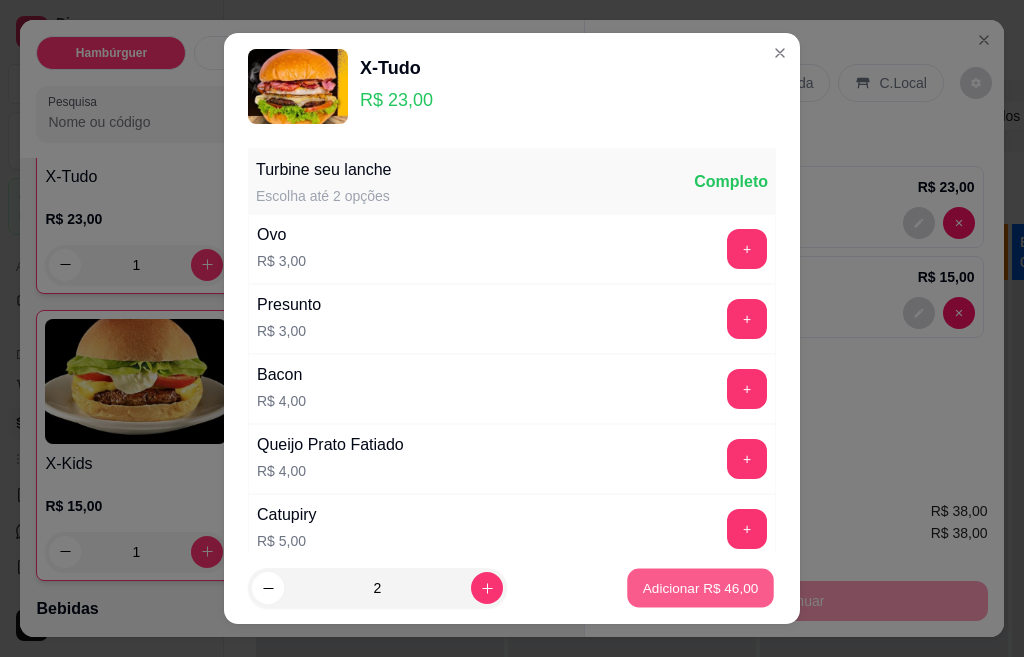 click on "Adicionar   R$ 46,00" at bounding box center (701, 587) 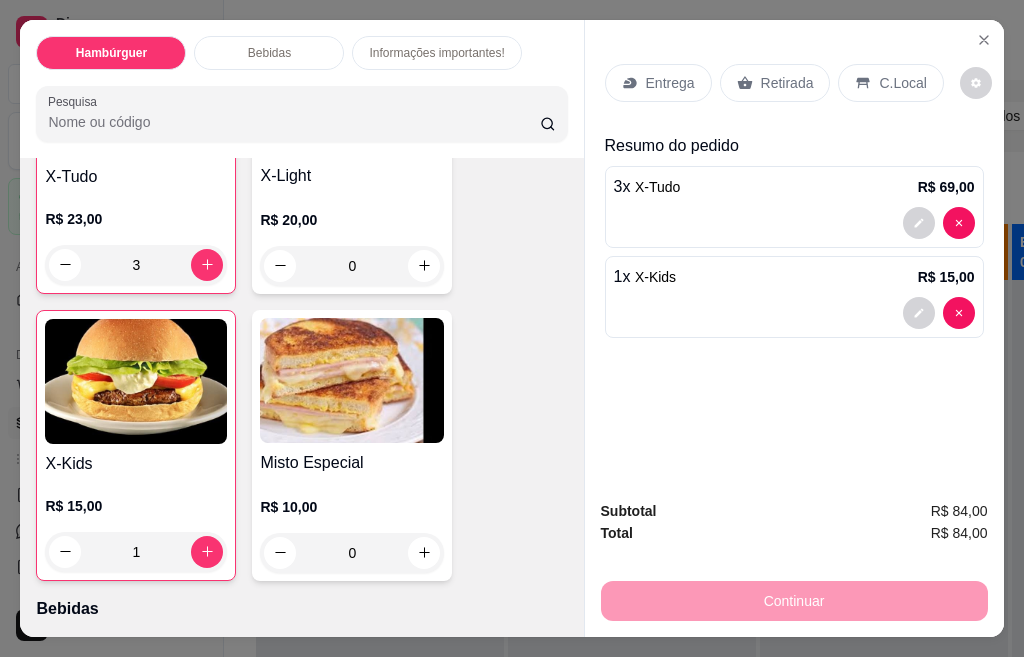 click on "Entrega" at bounding box center (670, 83) 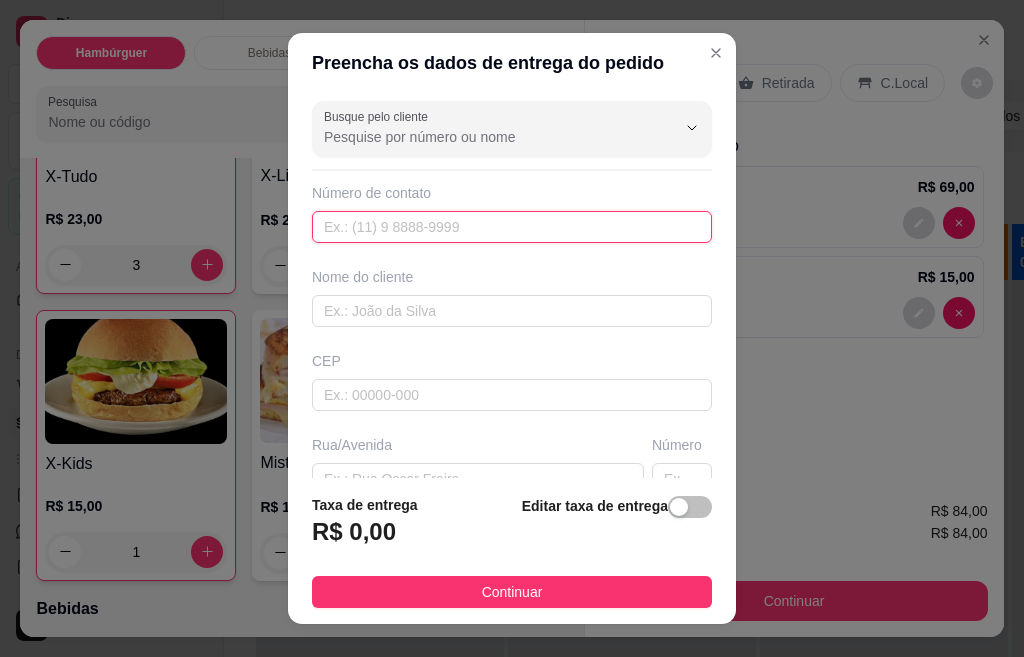click at bounding box center (512, 227) 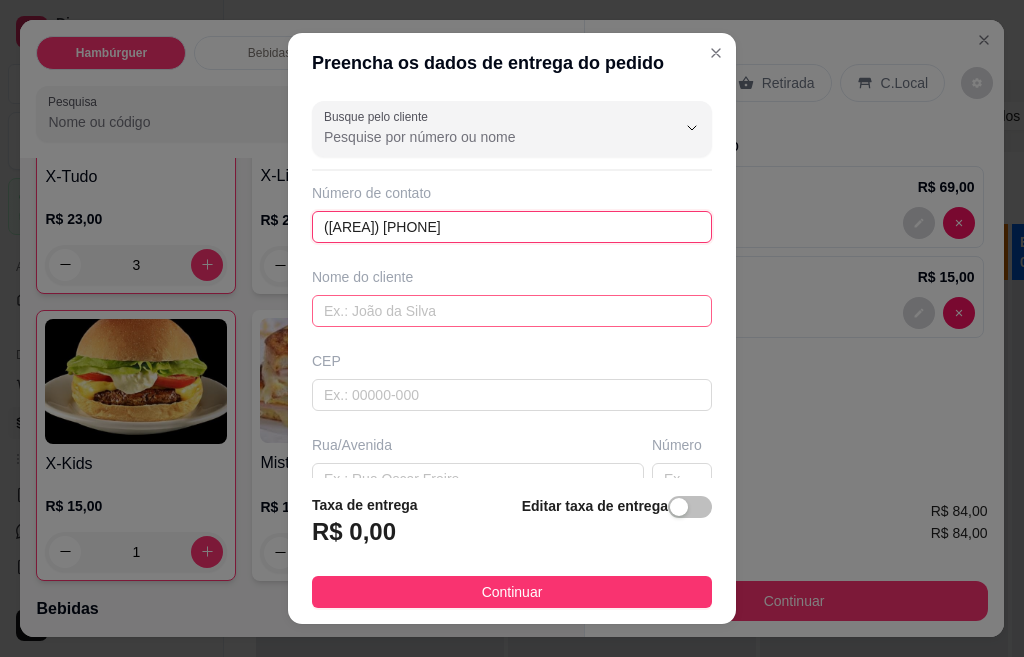 type on "([AREA]) [PHONE]" 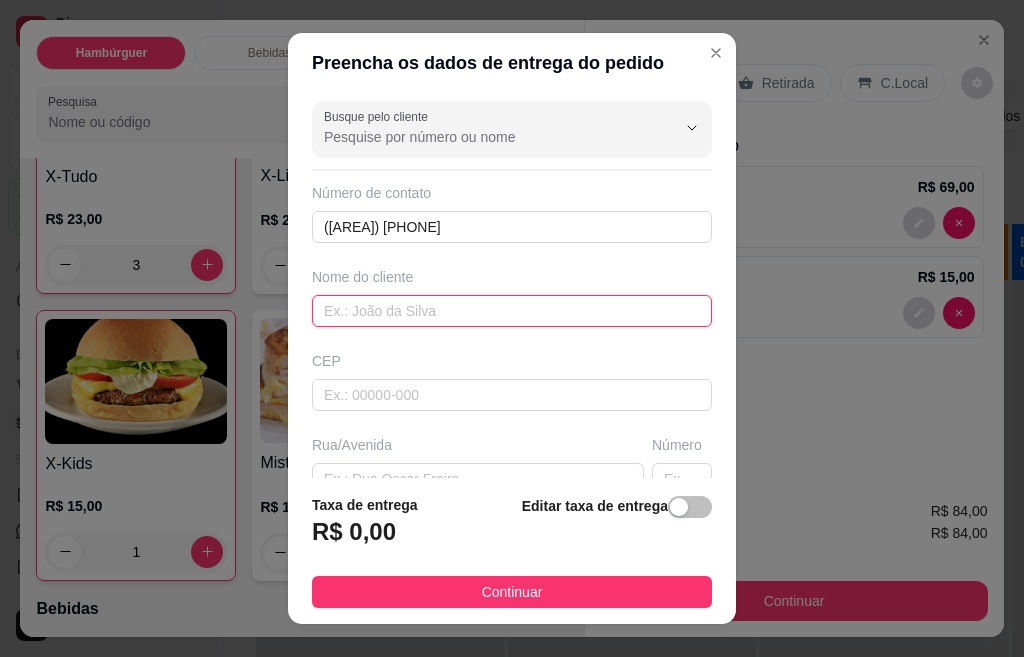 click at bounding box center [512, 311] 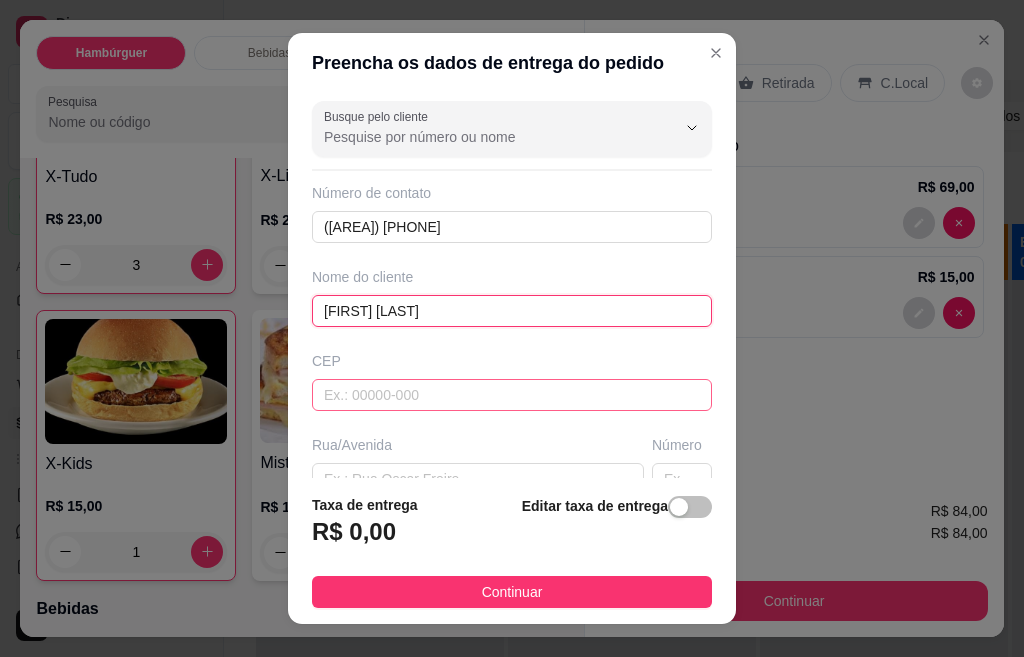 type on "[FIRST] [LAST]" 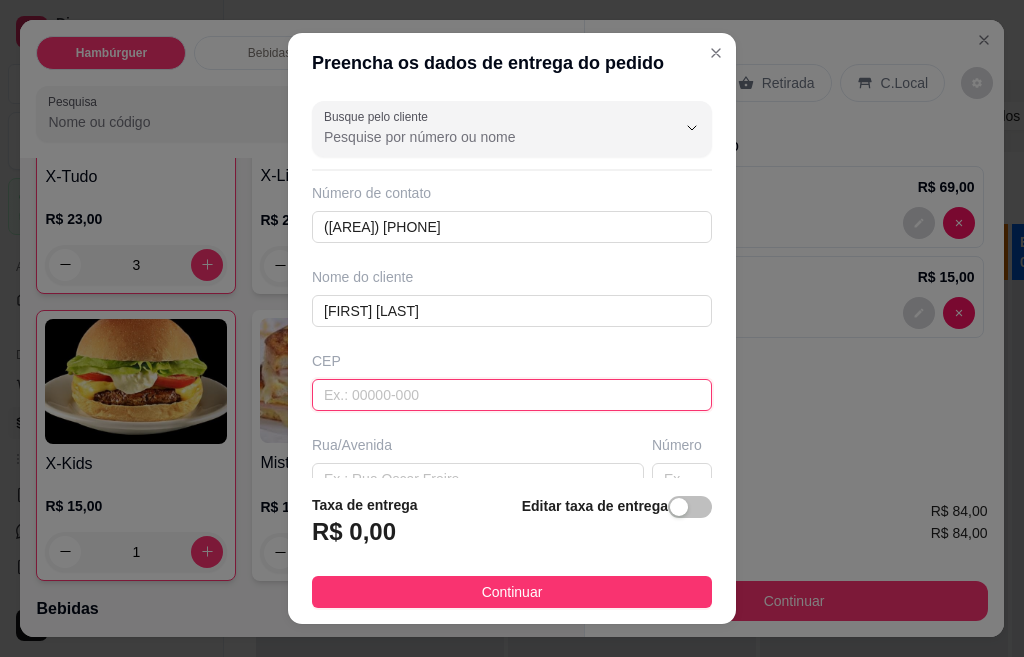 click at bounding box center (512, 395) 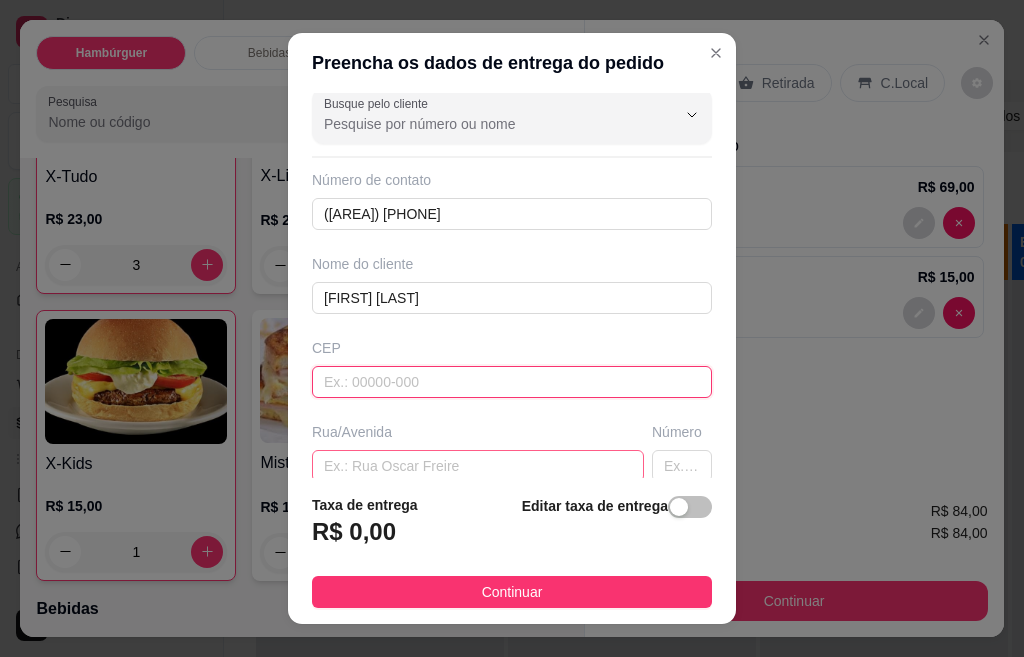 scroll, scrollTop: 100, scrollLeft: 0, axis: vertical 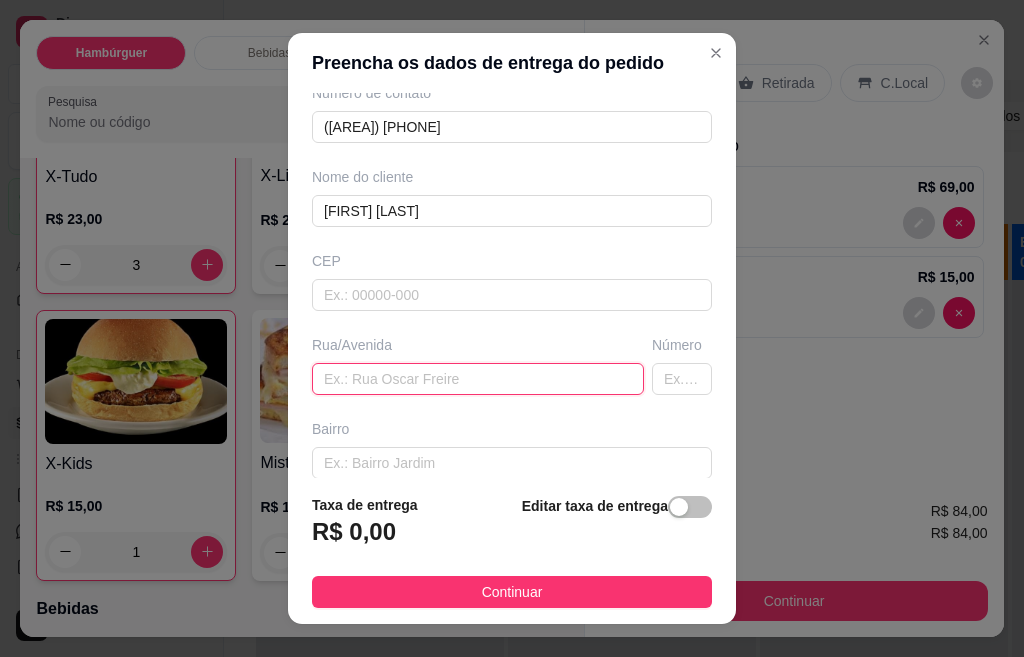 click at bounding box center (478, 379) 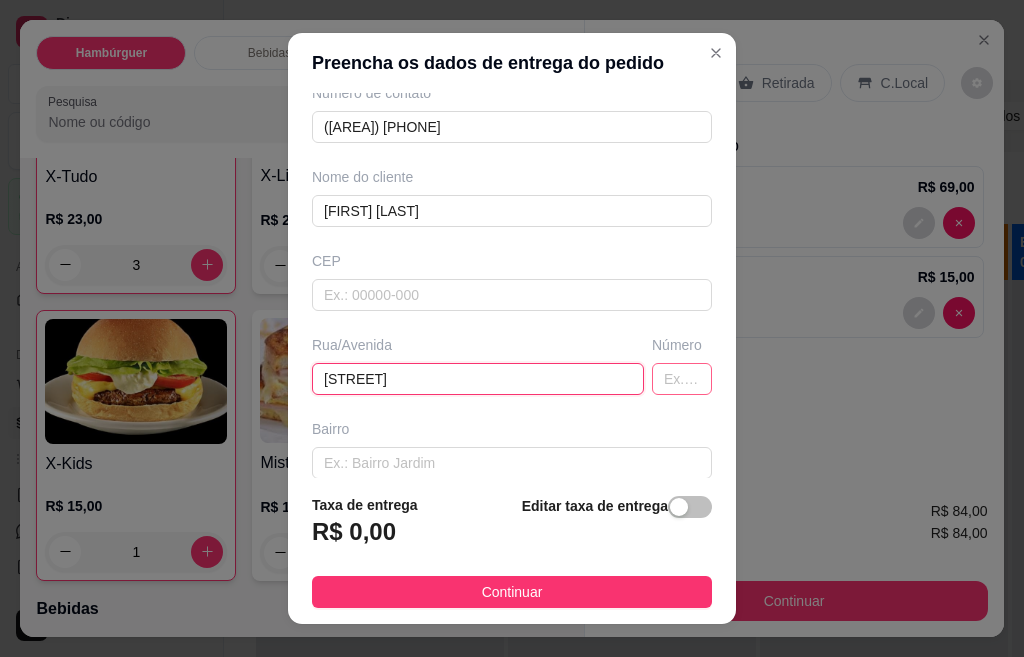 type on "[STREET]" 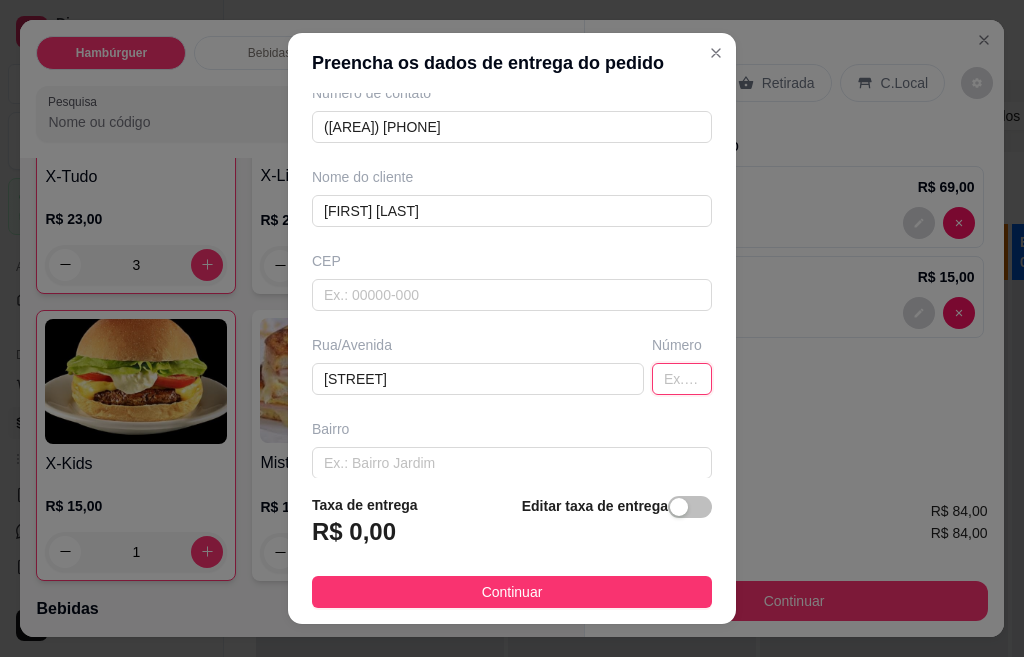 click at bounding box center [682, 379] 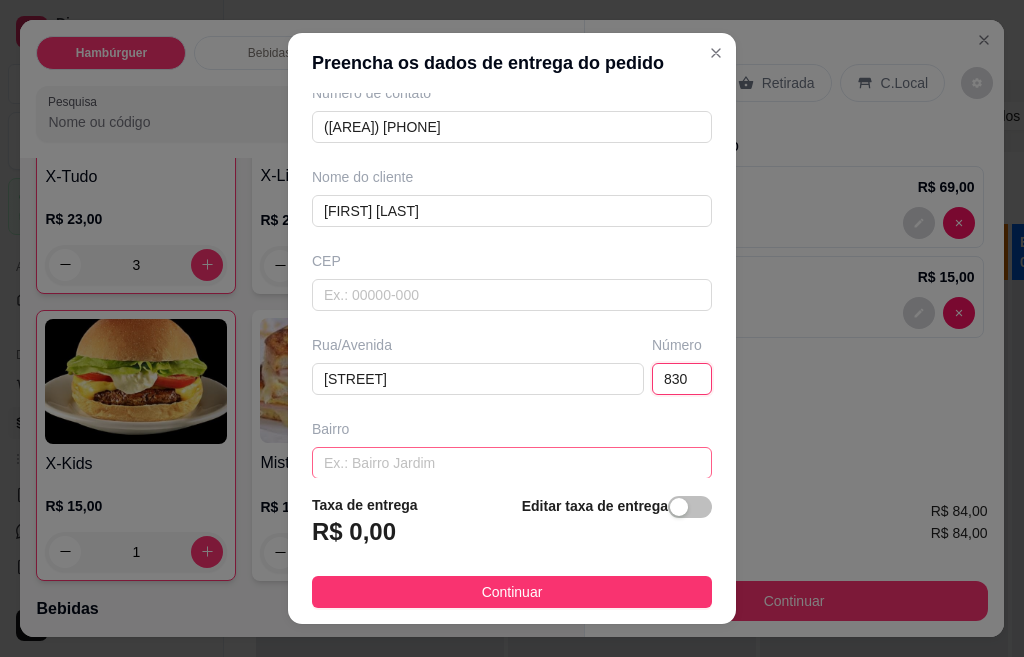 type on "830" 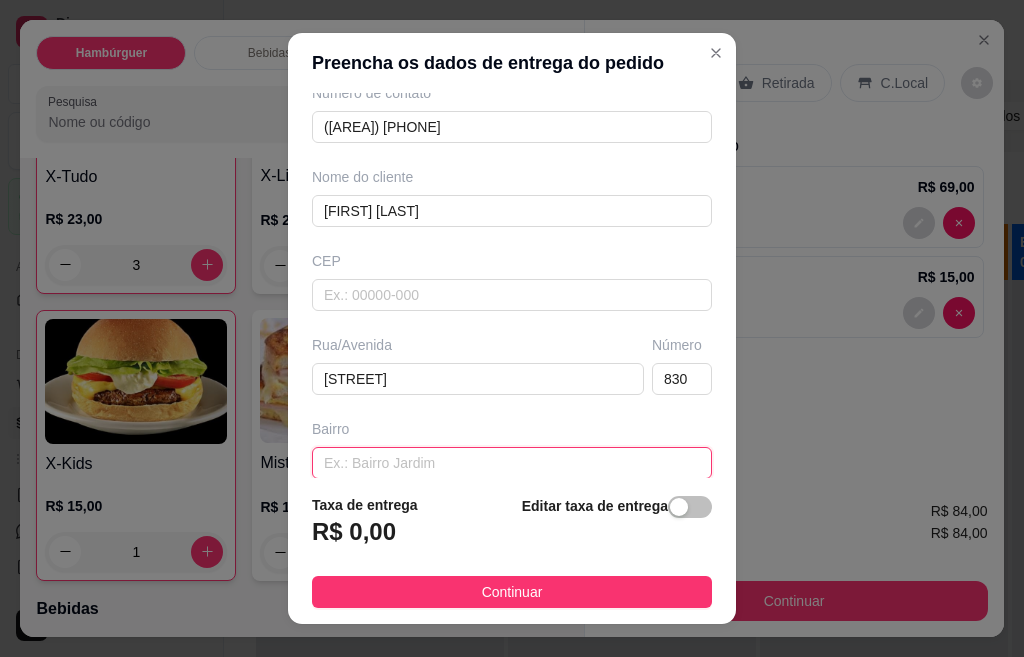 click at bounding box center [512, 463] 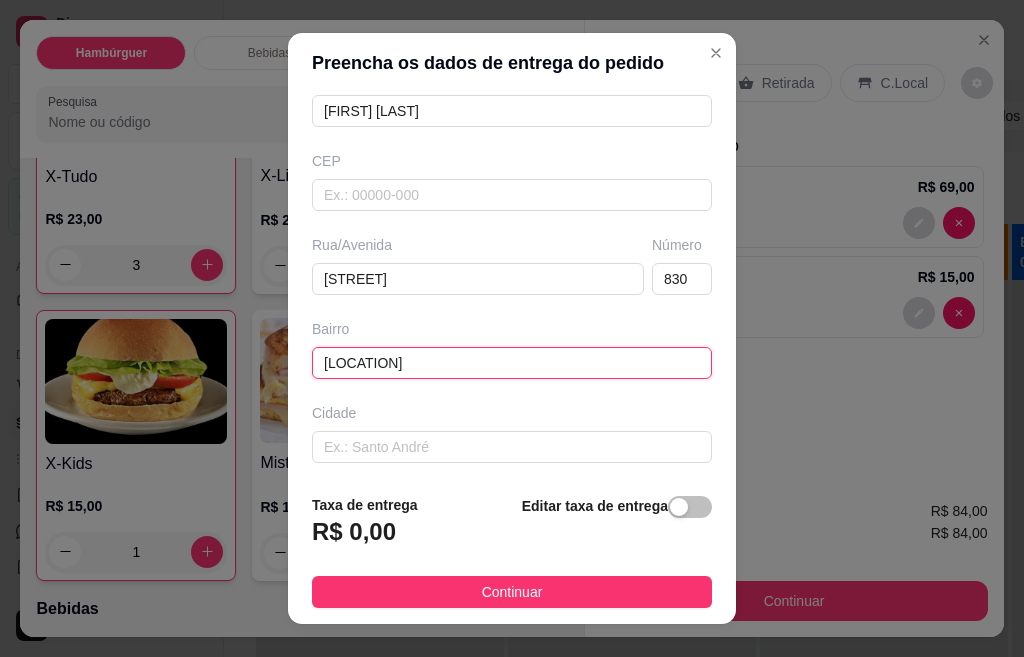 scroll, scrollTop: 289, scrollLeft: 0, axis: vertical 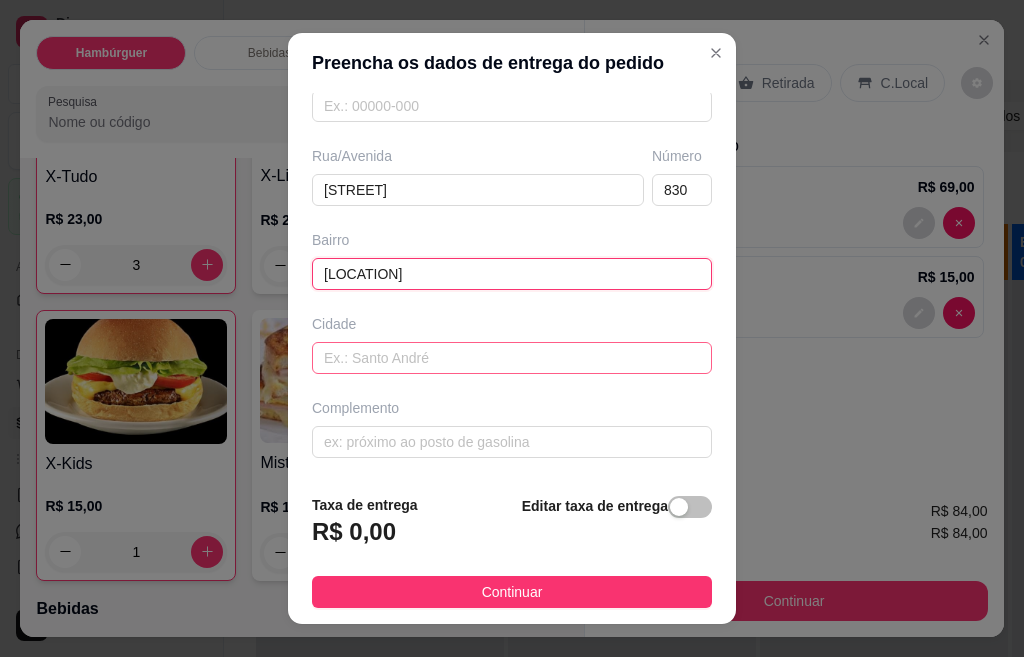 type on "[LOCATION]" 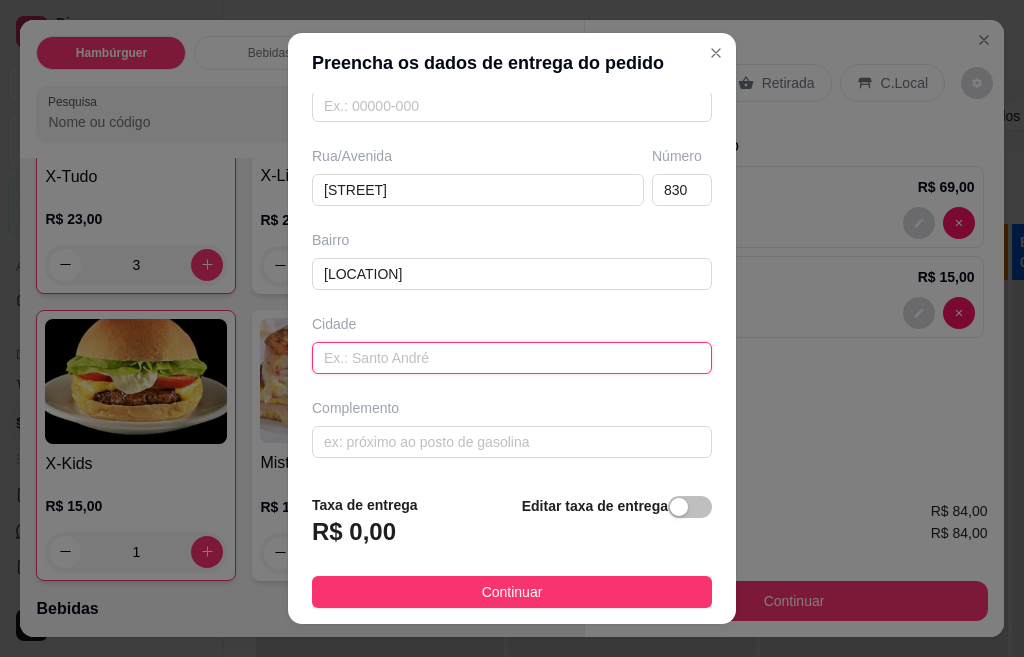 click at bounding box center (512, 358) 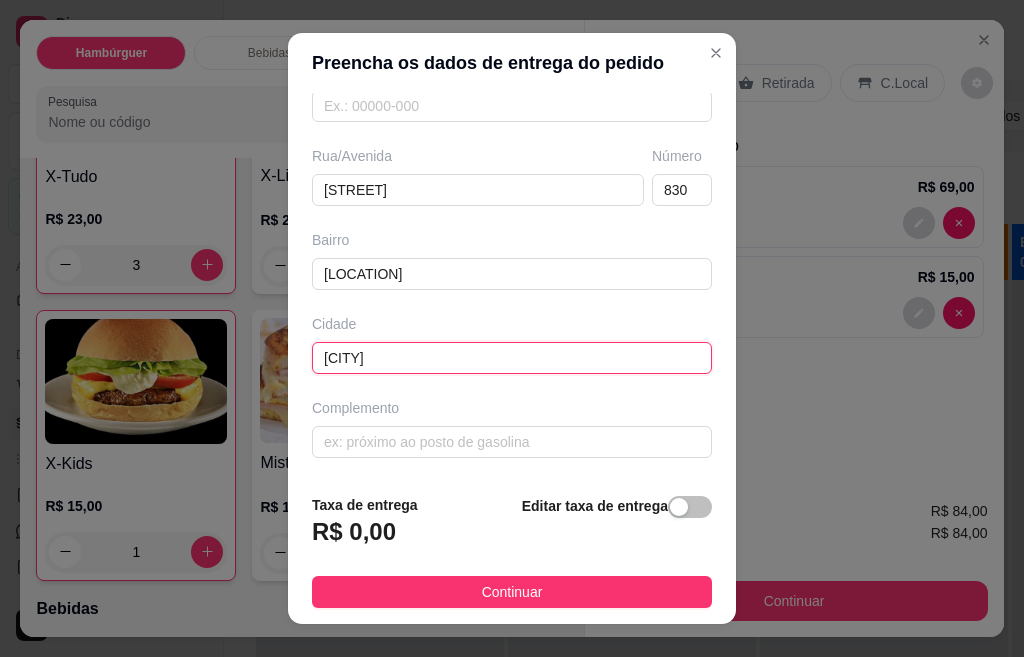 scroll, scrollTop: 31, scrollLeft: 0, axis: vertical 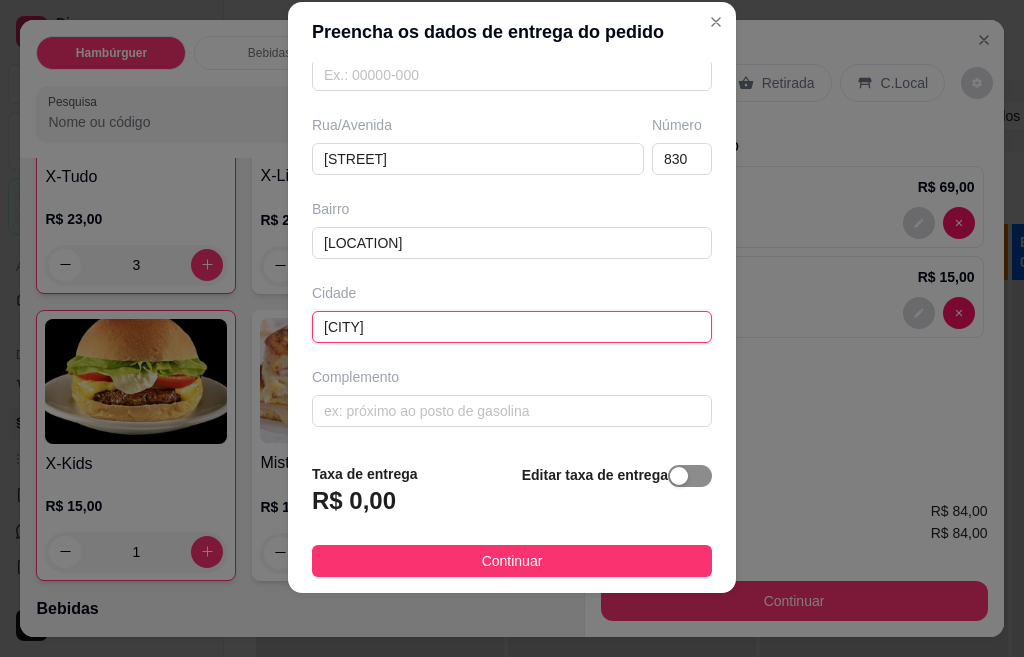 type on "[CITY]" 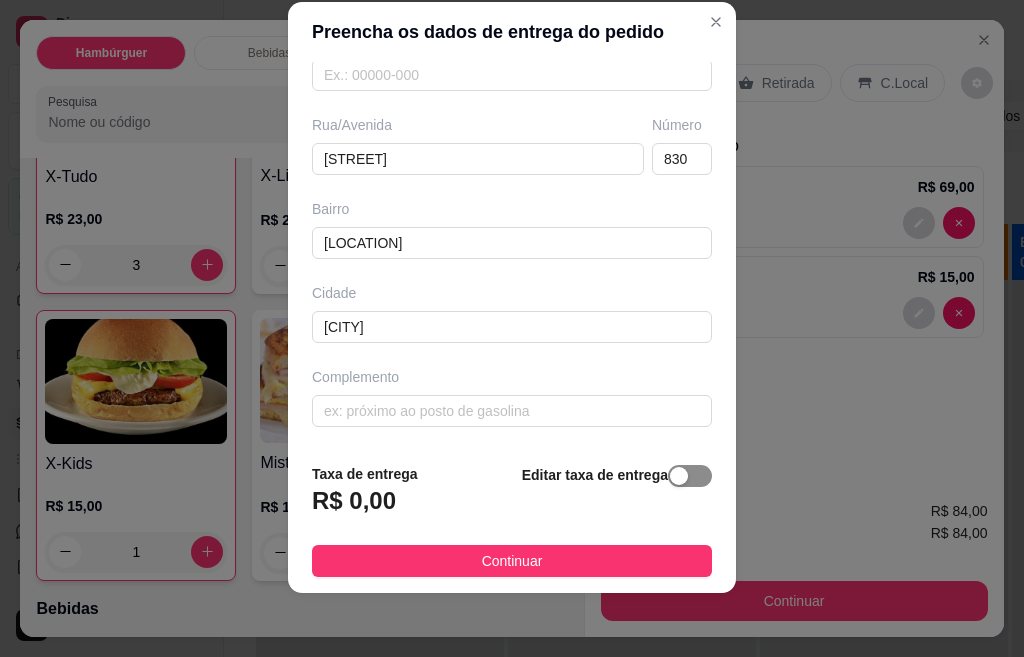 click at bounding box center [679, 476] 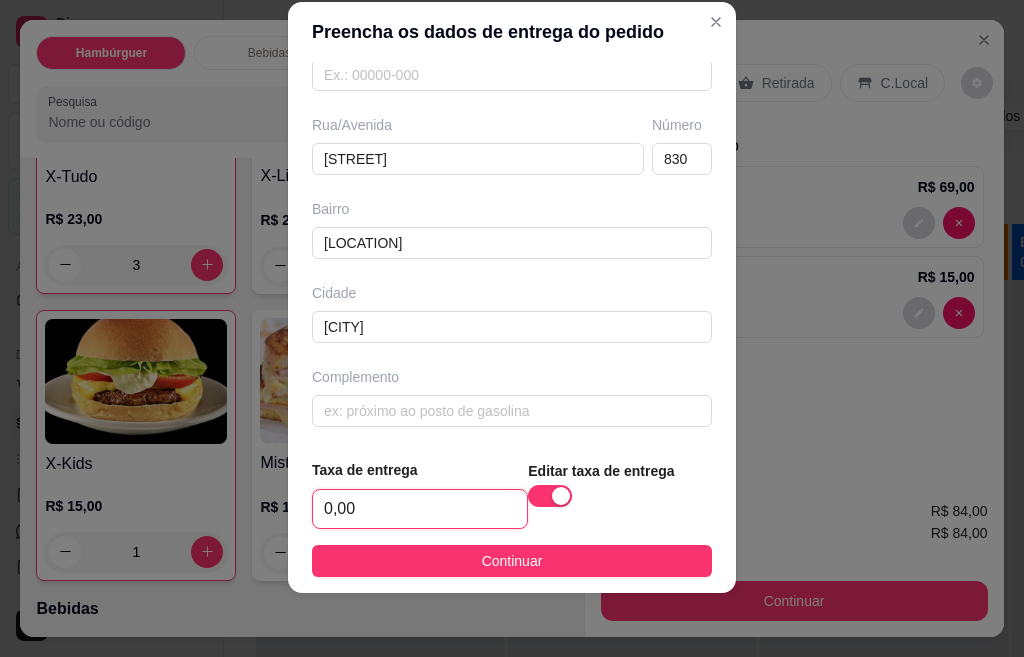 click on "0,00" at bounding box center (420, 509) 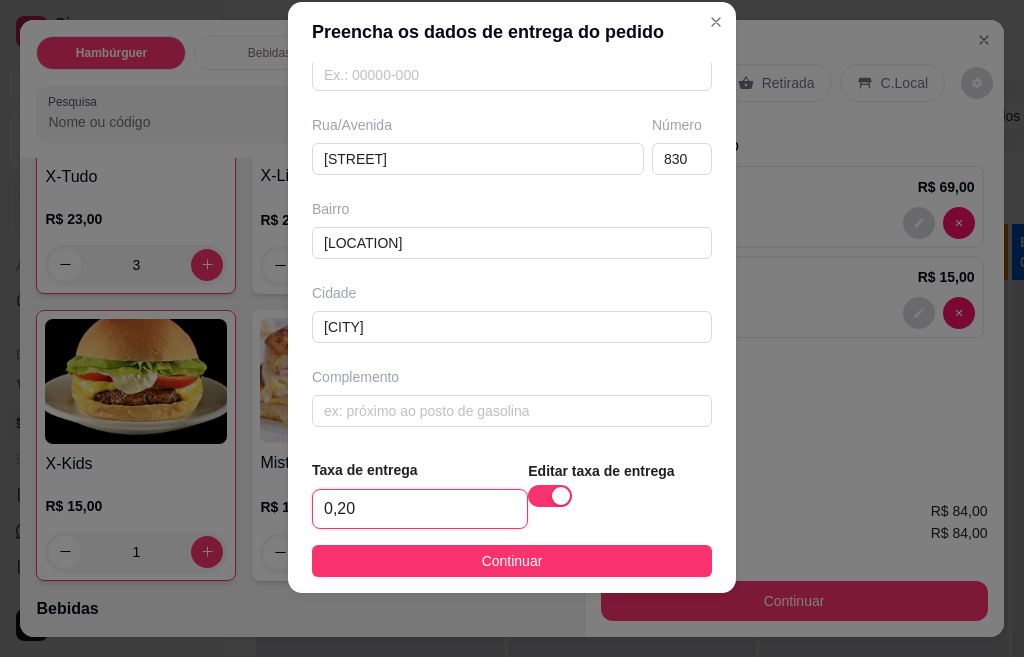 type on "2,00" 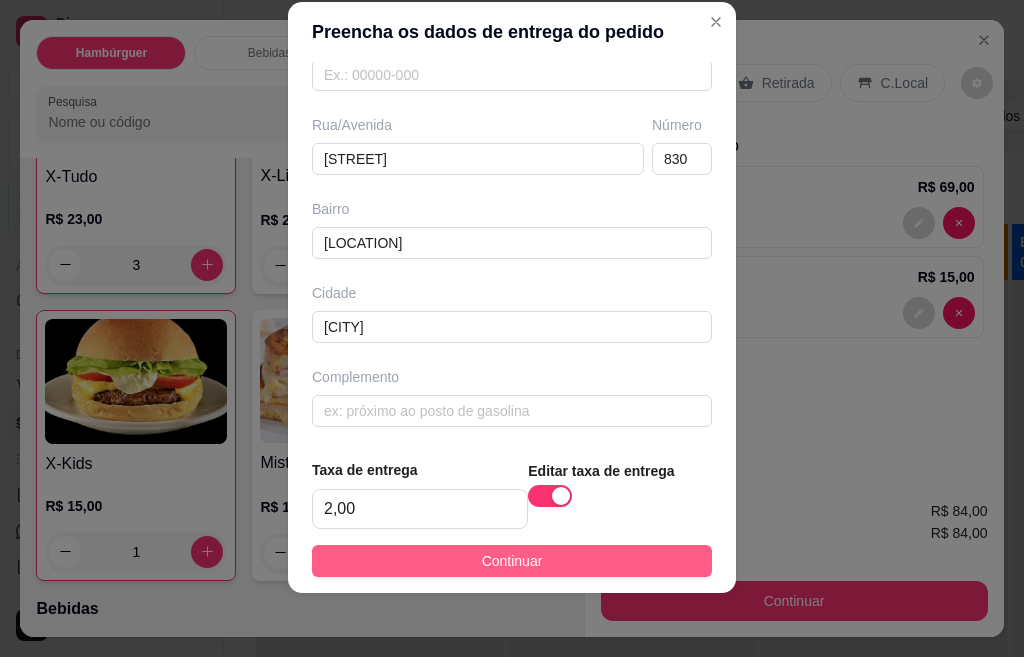 click on "Continuar" at bounding box center [512, 561] 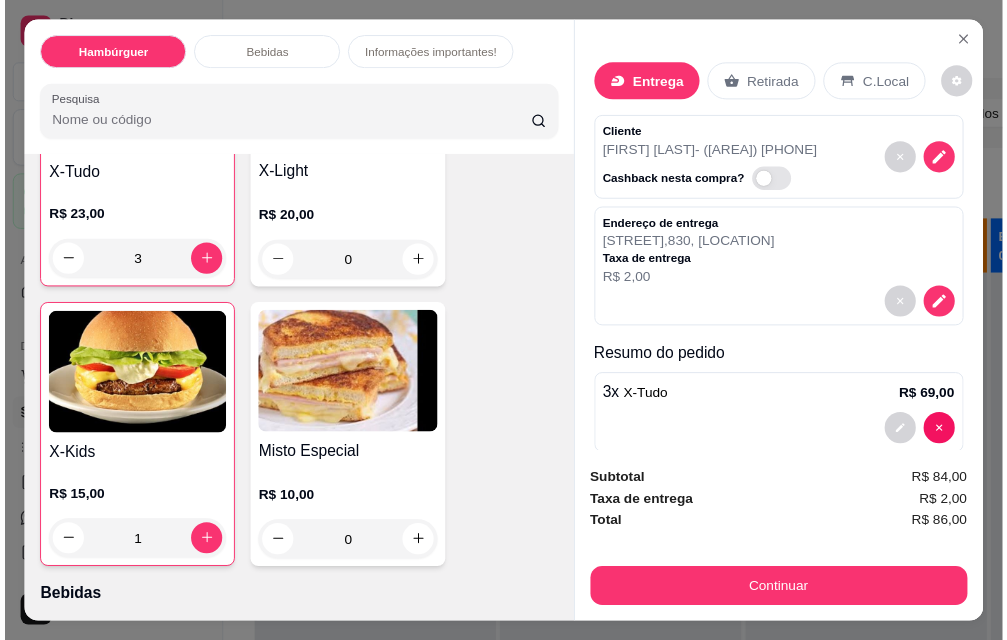 scroll, scrollTop: 53, scrollLeft: 0, axis: vertical 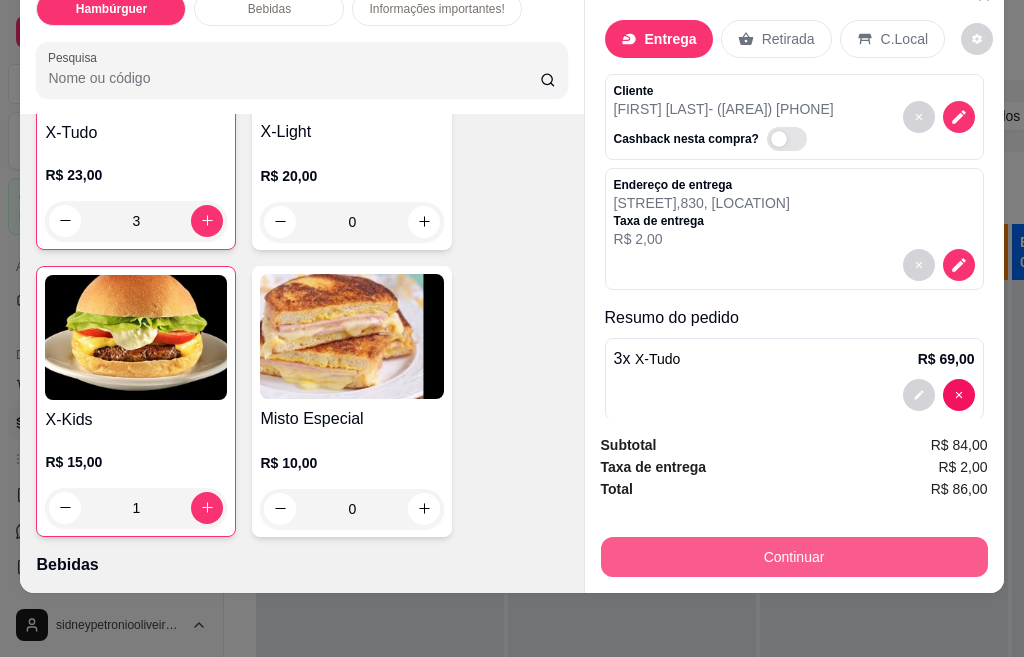 click on "Continuar" at bounding box center [794, 557] 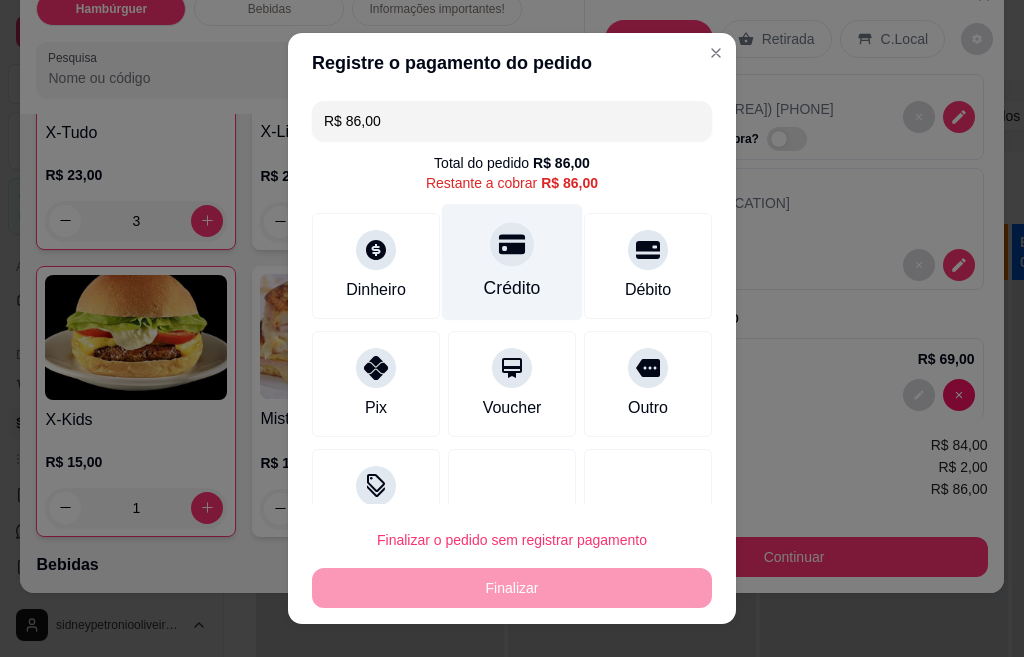 click 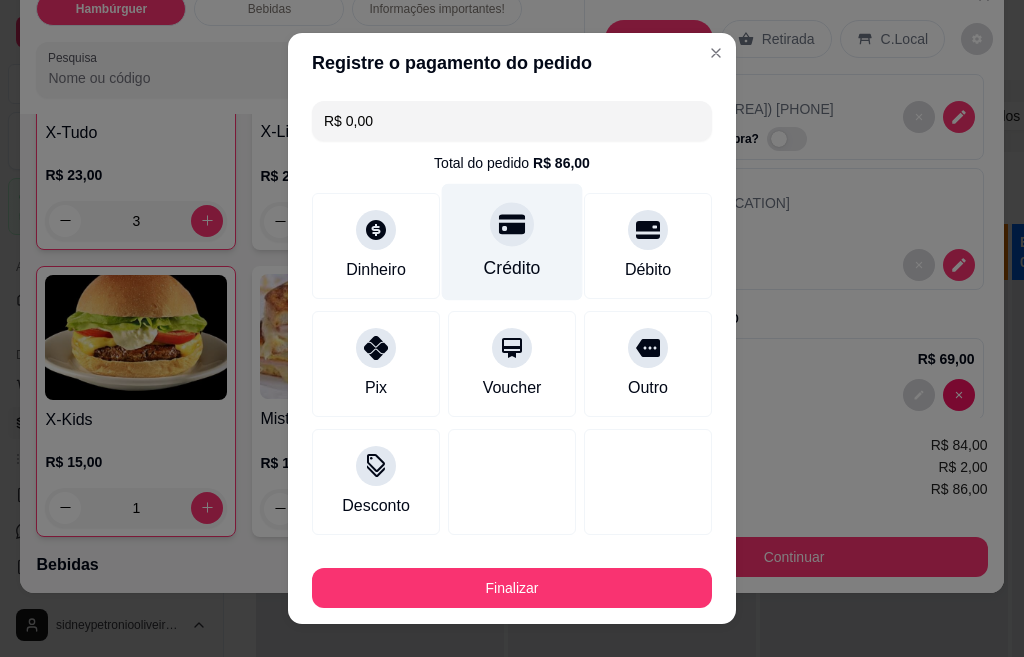 type on "R$ 0,00" 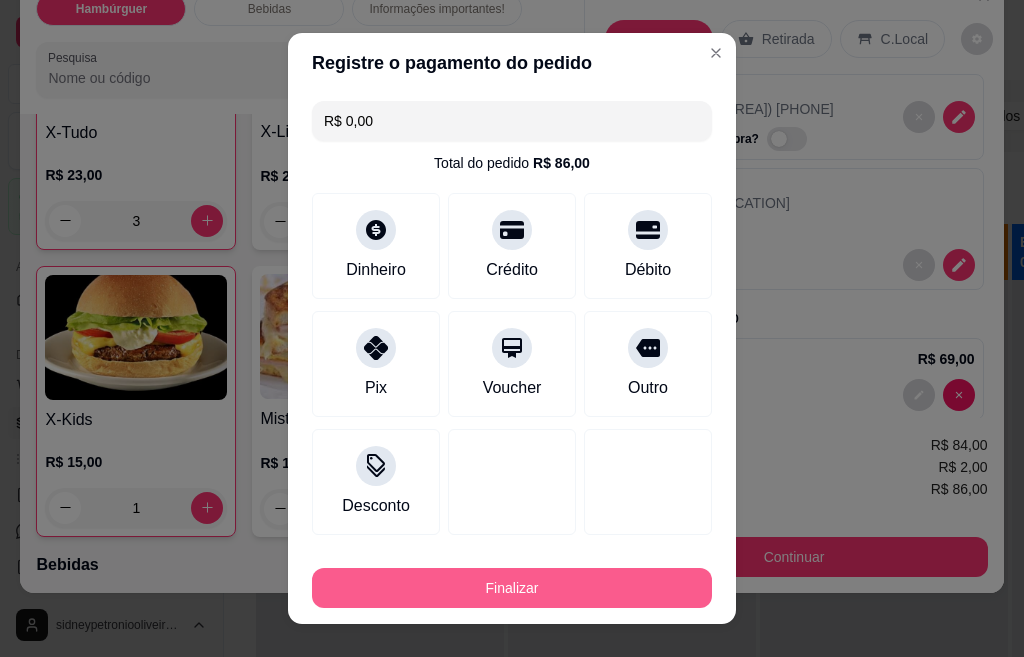 click on "Finalizar" at bounding box center [512, 588] 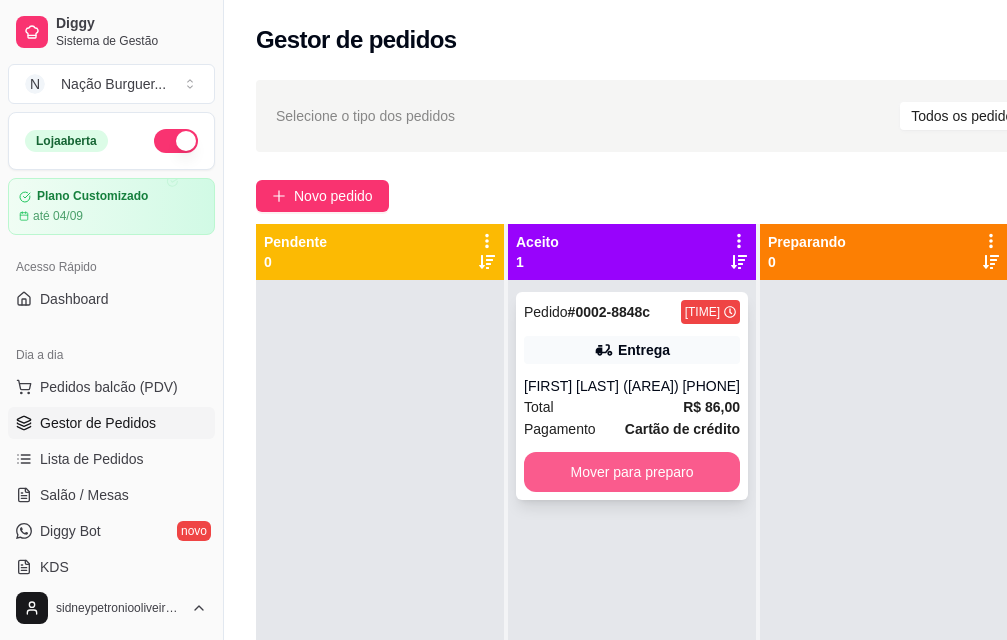click on "Mover para preparo" at bounding box center [632, 472] 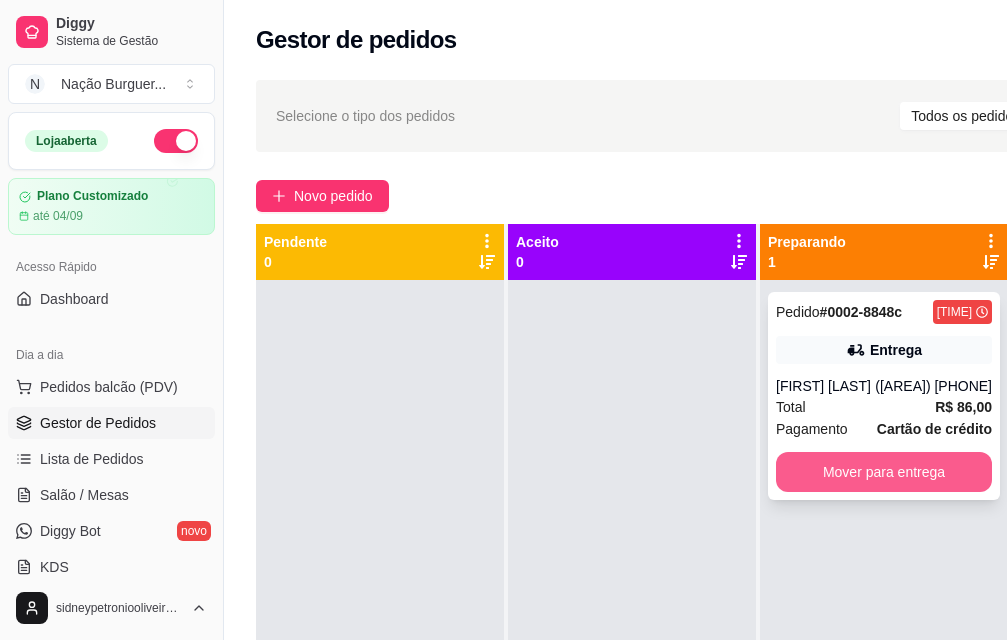 click on "Mover para entrega" at bounding box center [884, 472] 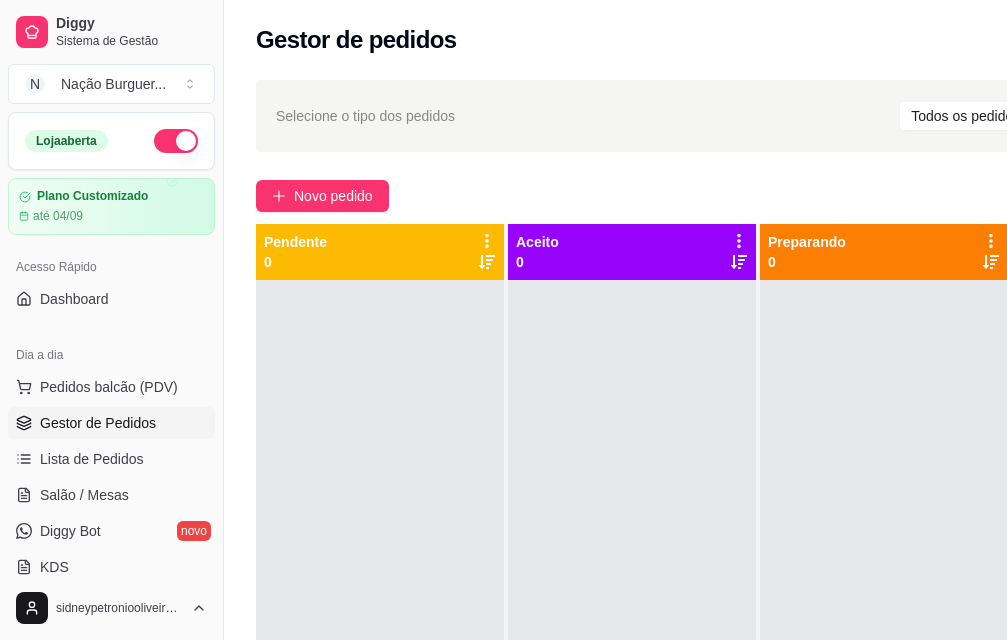 scroll, scrollTop: 0, scrollLeft: 224, axis: horizontal 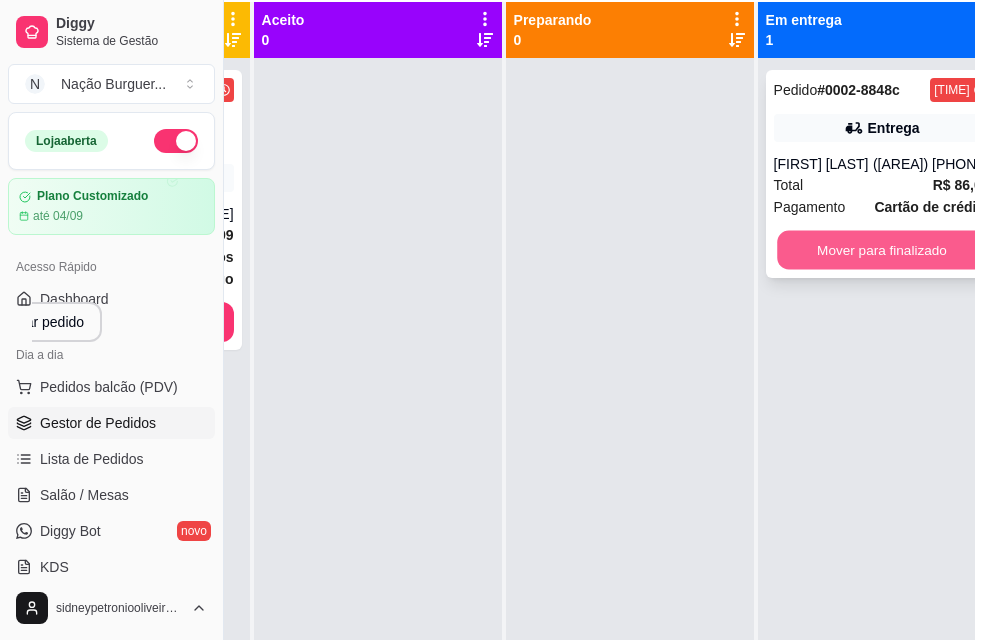 click on "Mover para finalizado" at bounding box center (882, 250) 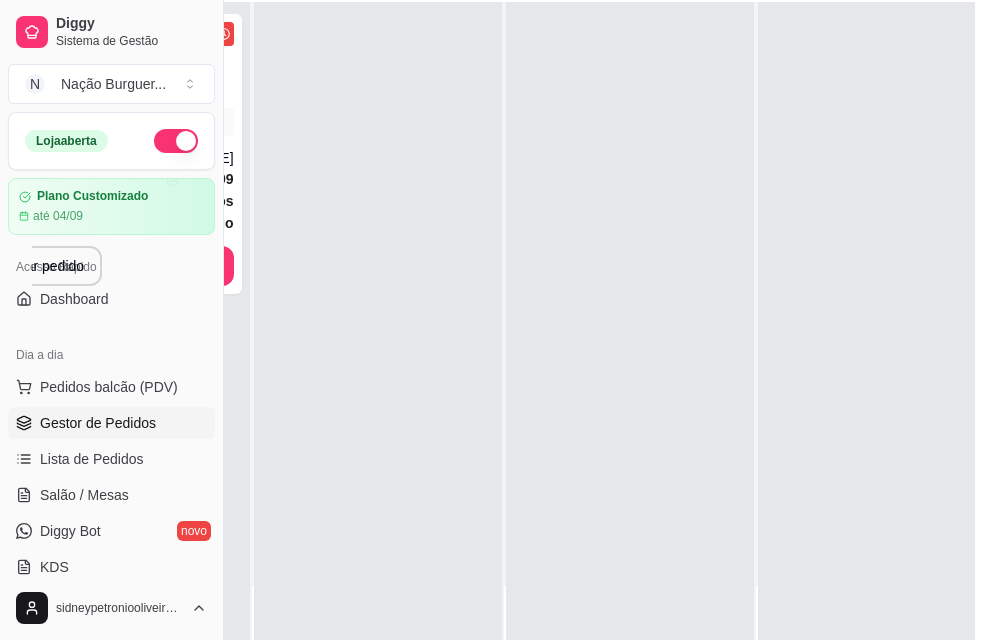 scroll, scrollTop: 73, scrollLeft: 80, axis: both 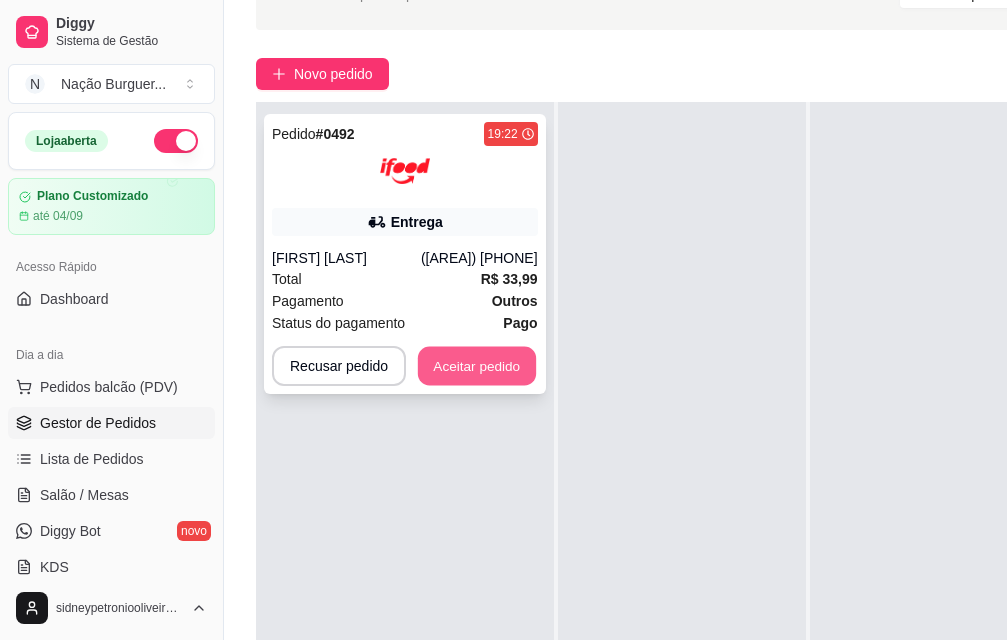 click on "Aceitar pedido" at bounding box center [477, 366] 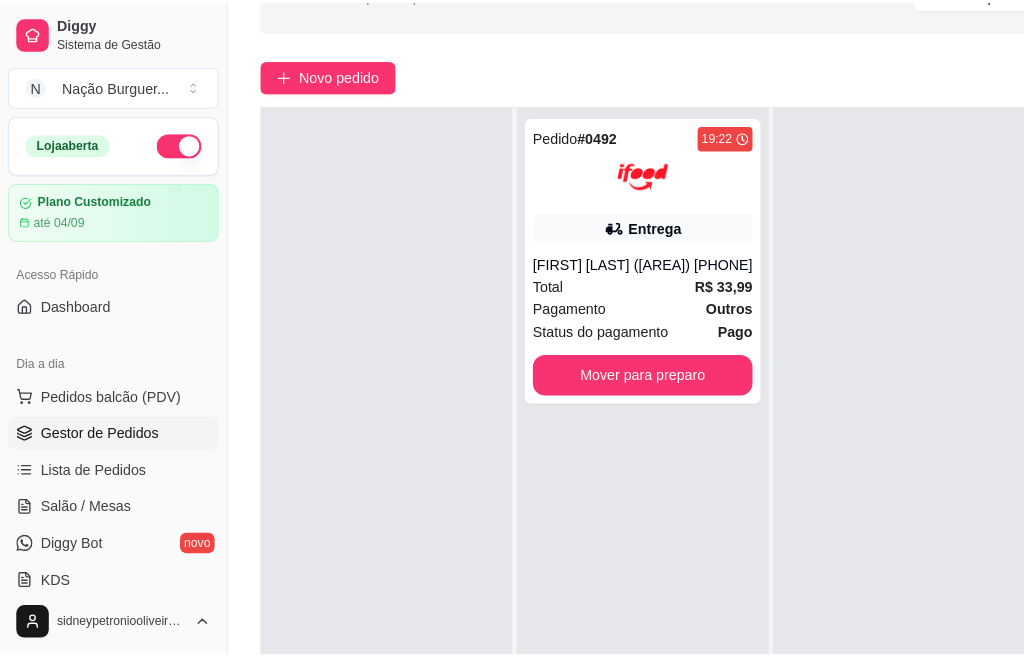 scroll, scrollTop: 0, scrollLeft: 0, axis: both 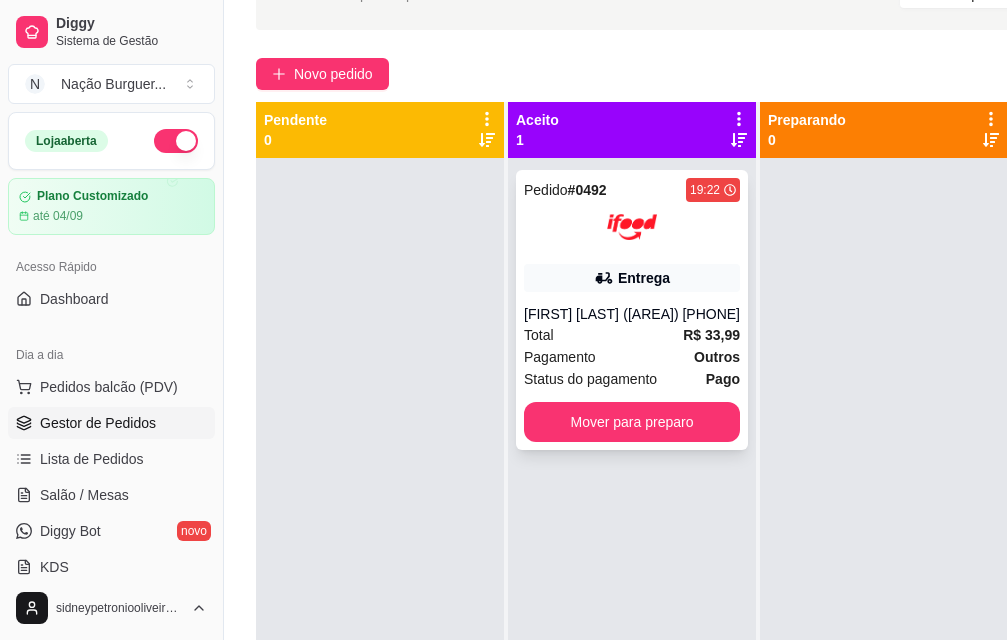 click on "Entrega" at bounding box center (644, 278) 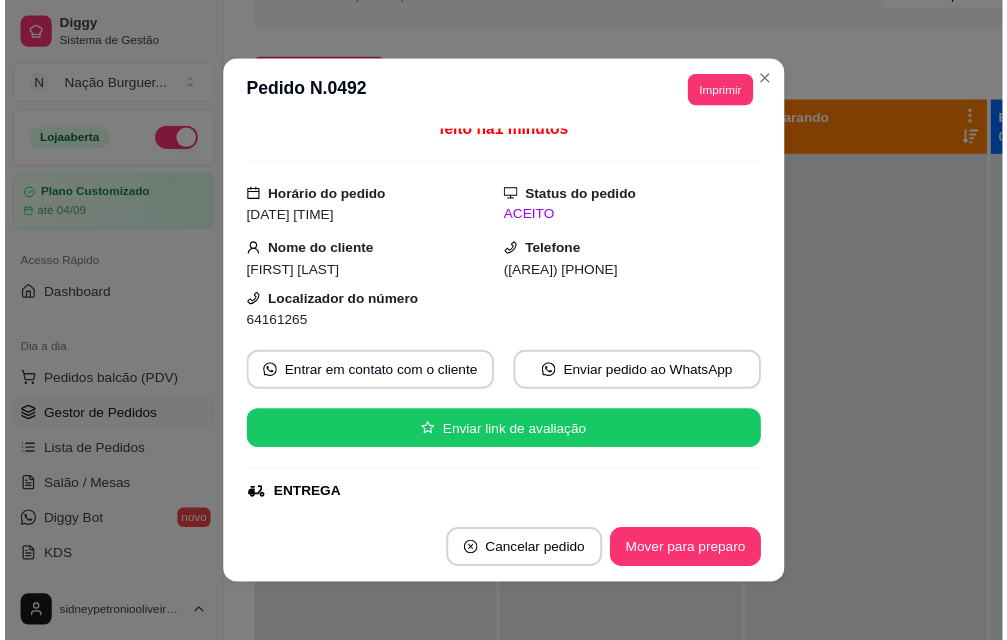 scroll, scrollTop: 0, scrollLeft: 0, axis: both 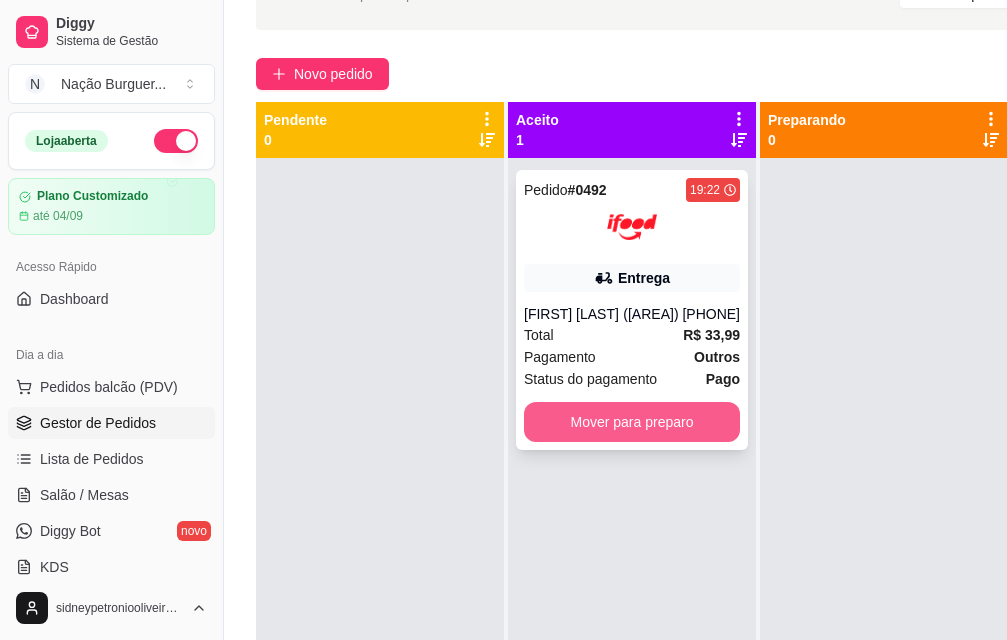 click on "Mover para preparo" at bounding box center [632, 422] 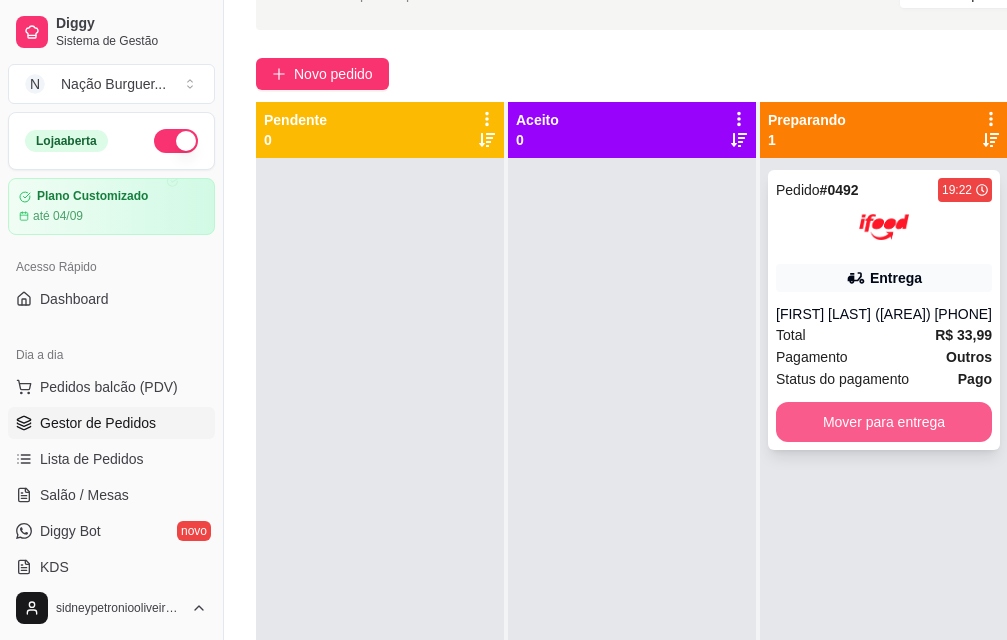 click on "Mover para entrega" at bounding box center (884, 422) 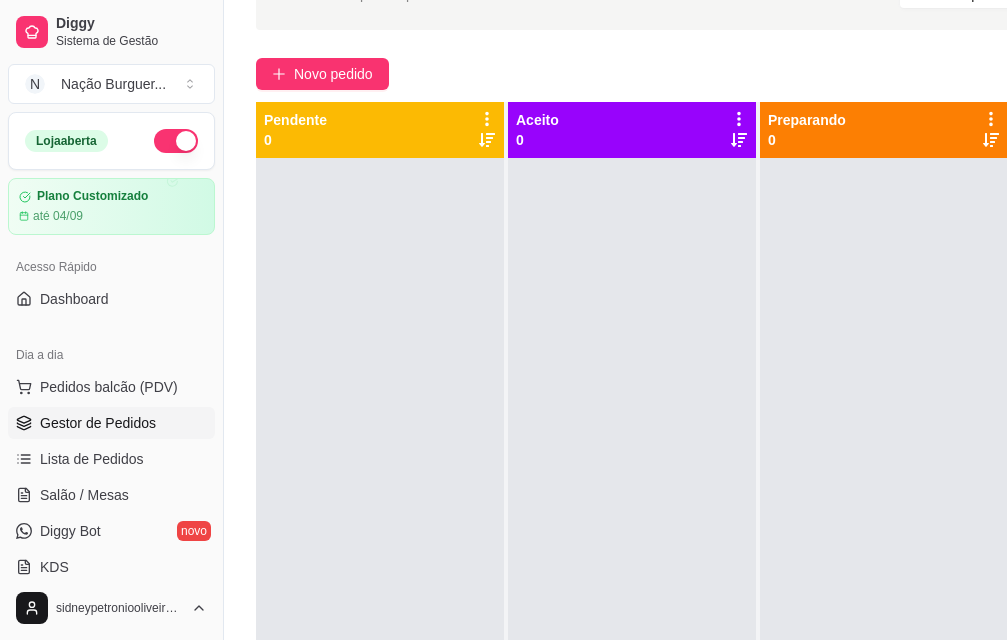 scroll, scrollTop: 73, scrollLeft: 0, axis: vertical 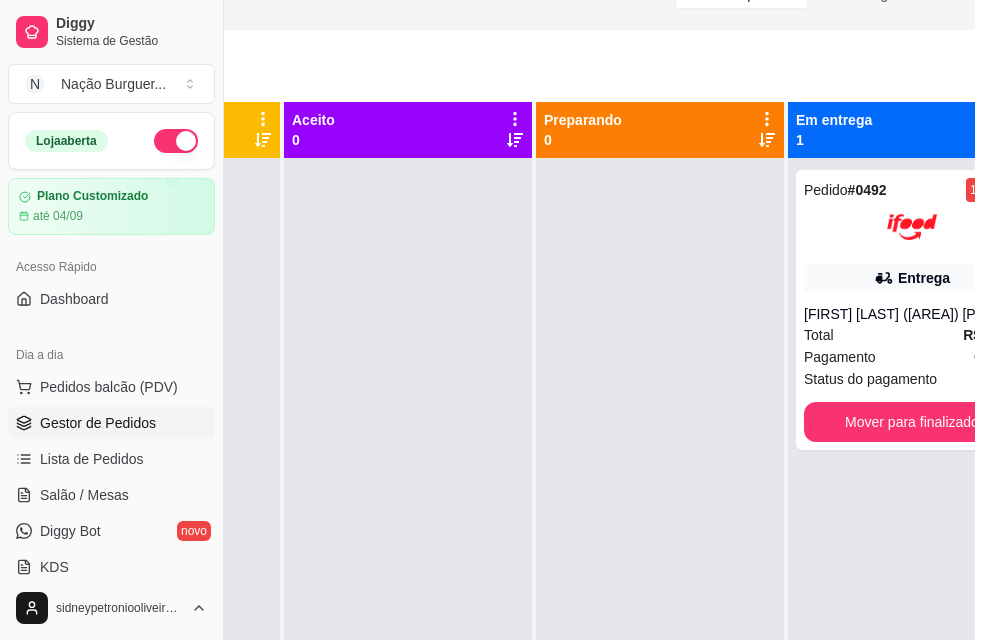 drag, startPoint x: 806, startPoint y: 599, endPoint x: 677, endPoint y: 581, distance: 130.24976 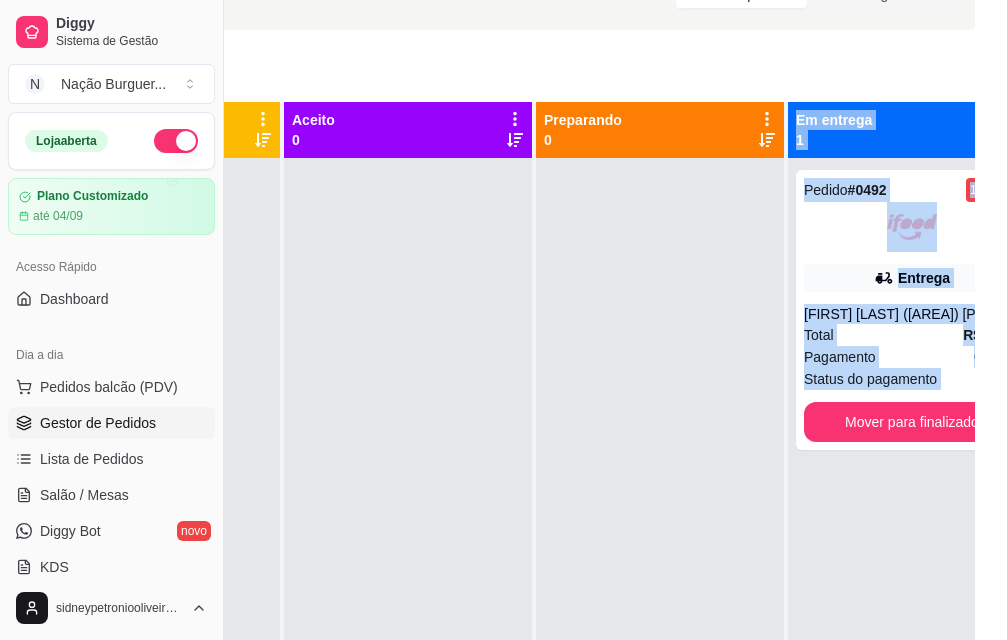 click at bounding box center [660, 478] 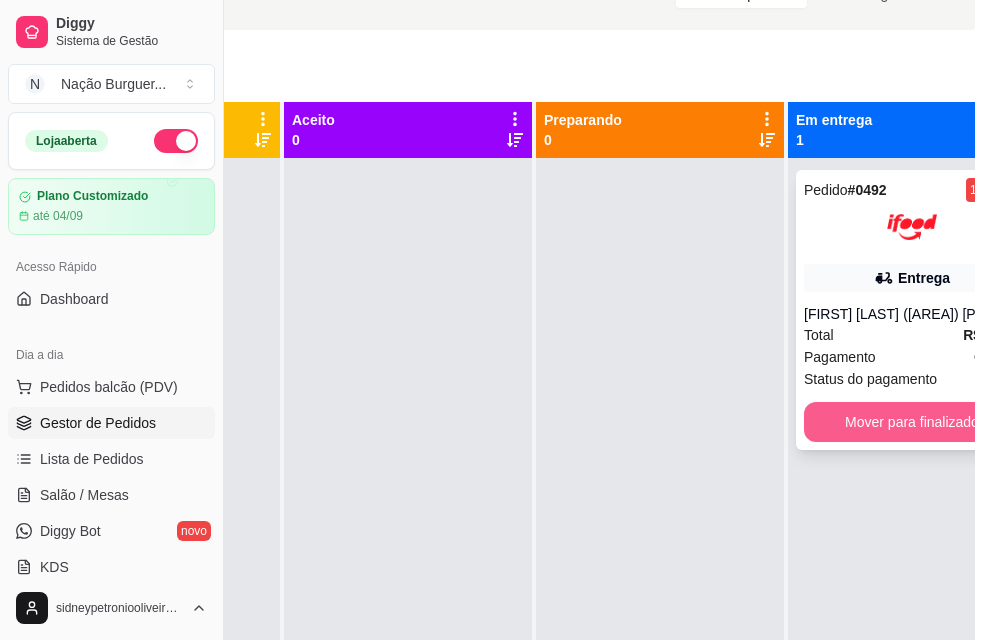 click on "Mover para finalizado" at bounding box center [912, 422] 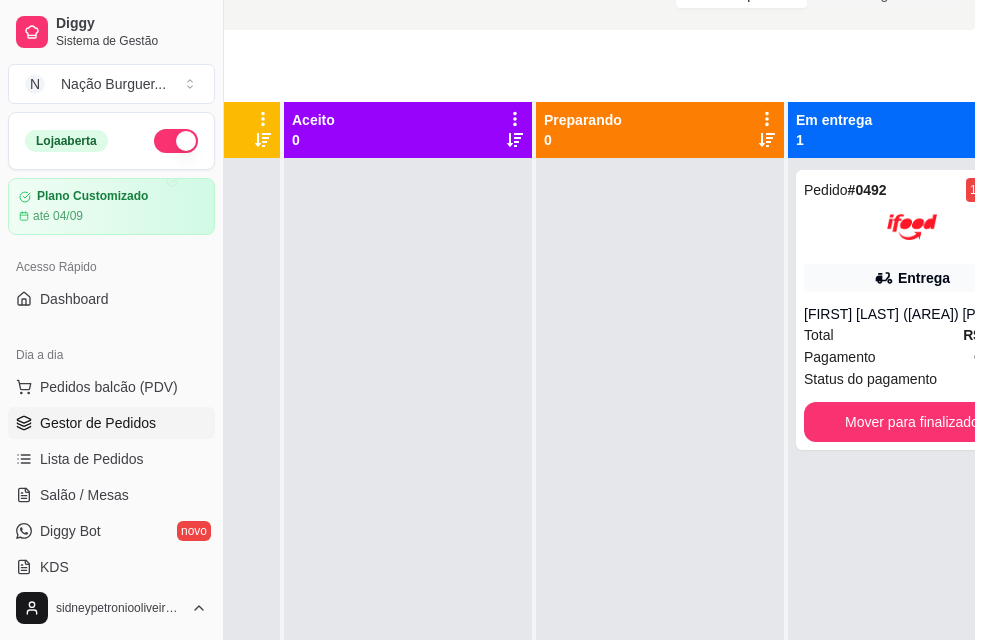 scroll, scrollTop: 322, scrollLeft: 224, axis: both 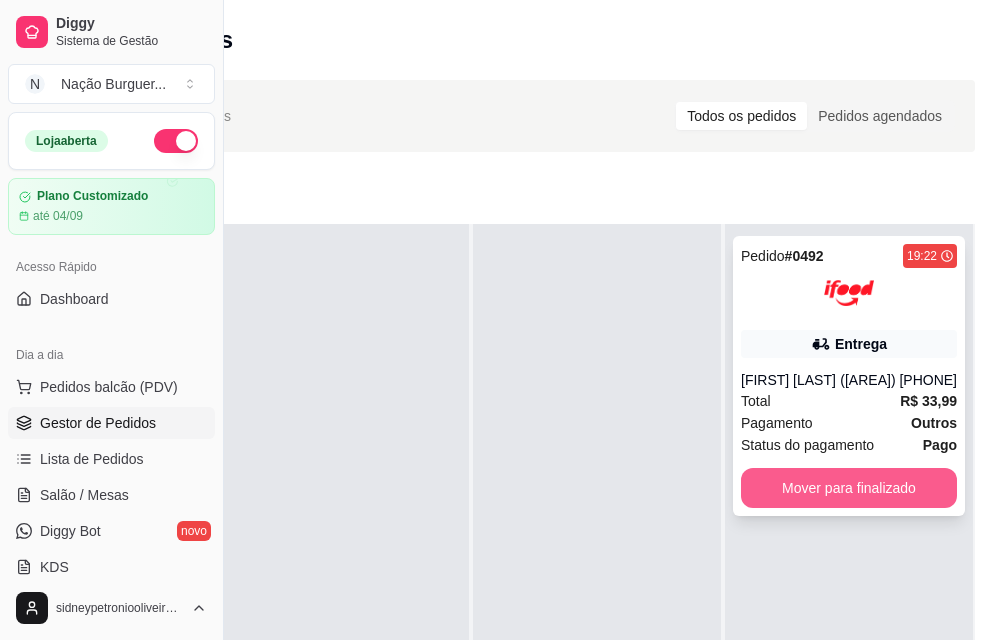 click on "Mover para finalizado" at bounding box center [849, 488] 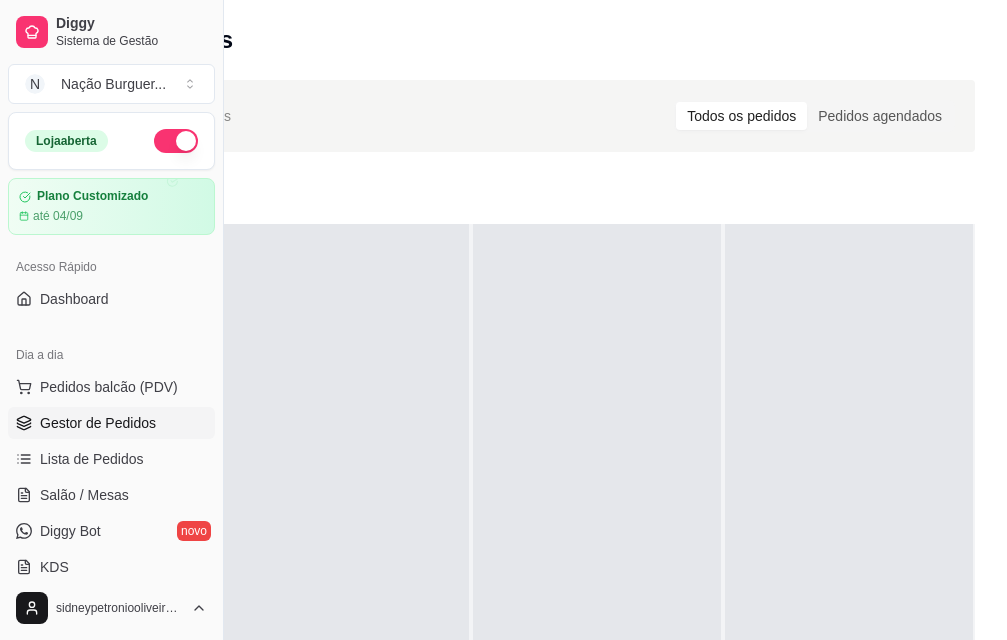 scroll, scrollTop: 73, scrollLeft: 80, axis: both 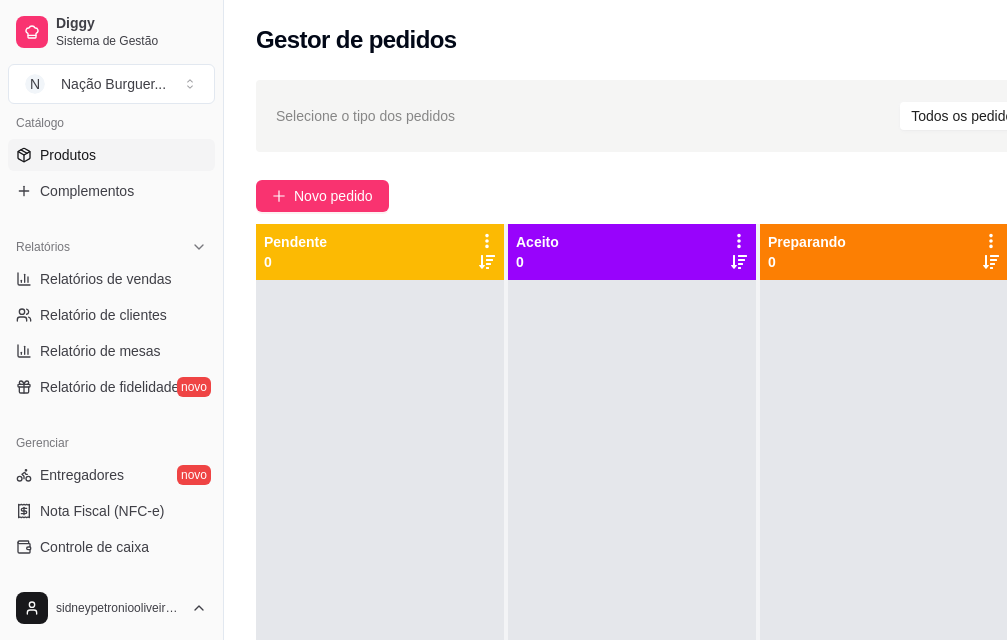 click on "Produtos" at bounding box center [111, 155] 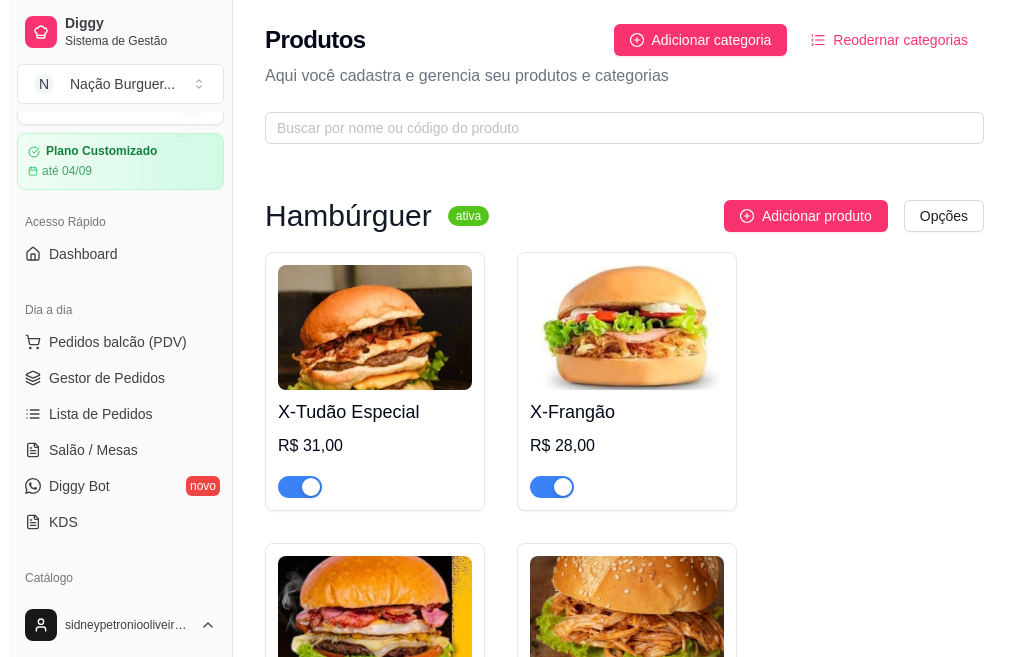 scroll, scrollTop: 0, scrollLeft: 0, axis: both 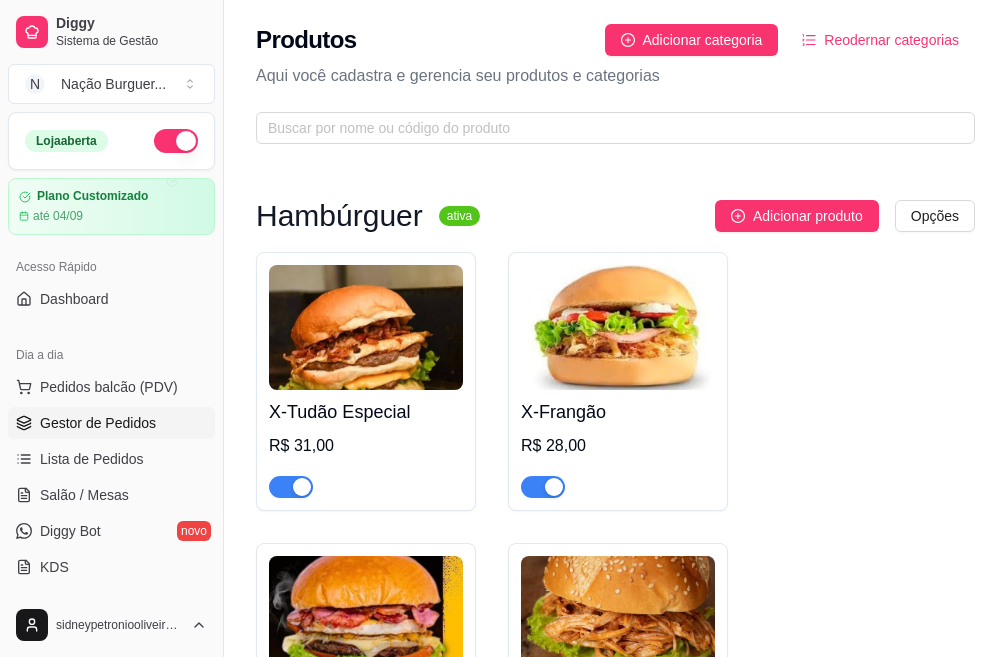 click on "Gestor de Pedidos" at bounding box center [98, 423] 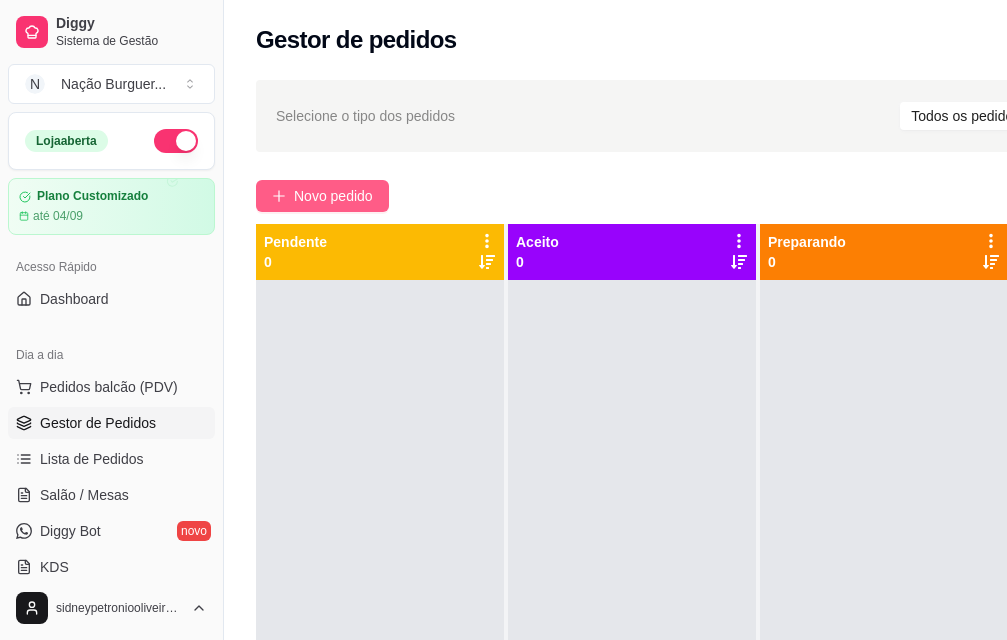 click on "Novo pedido" at bounding box center (333, 196) 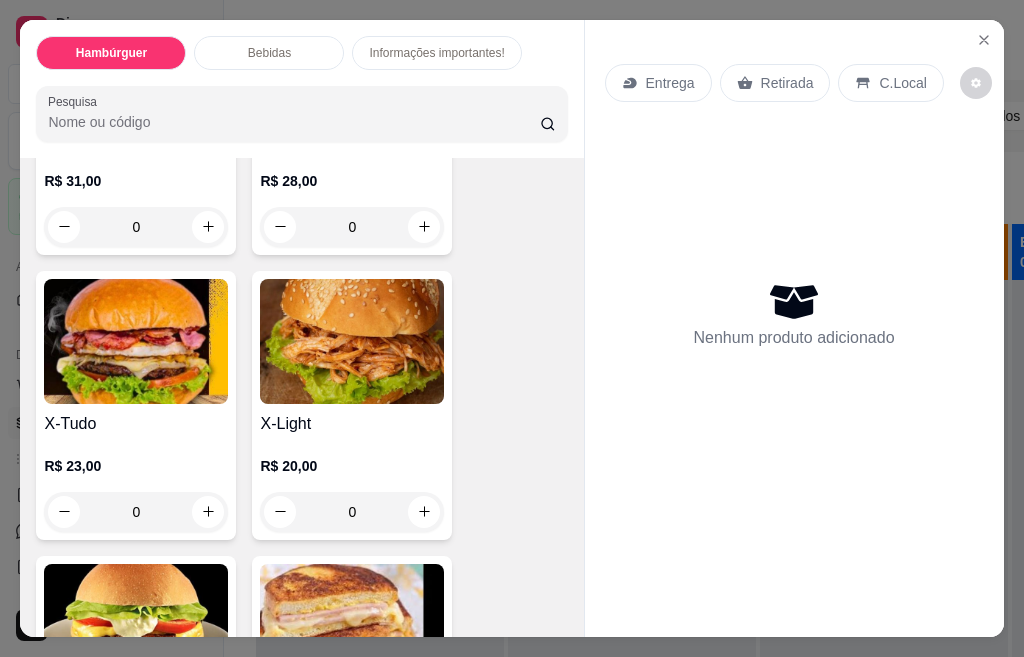scroll, scrollTop: 400, scrollLeft: 0, axis: vertical 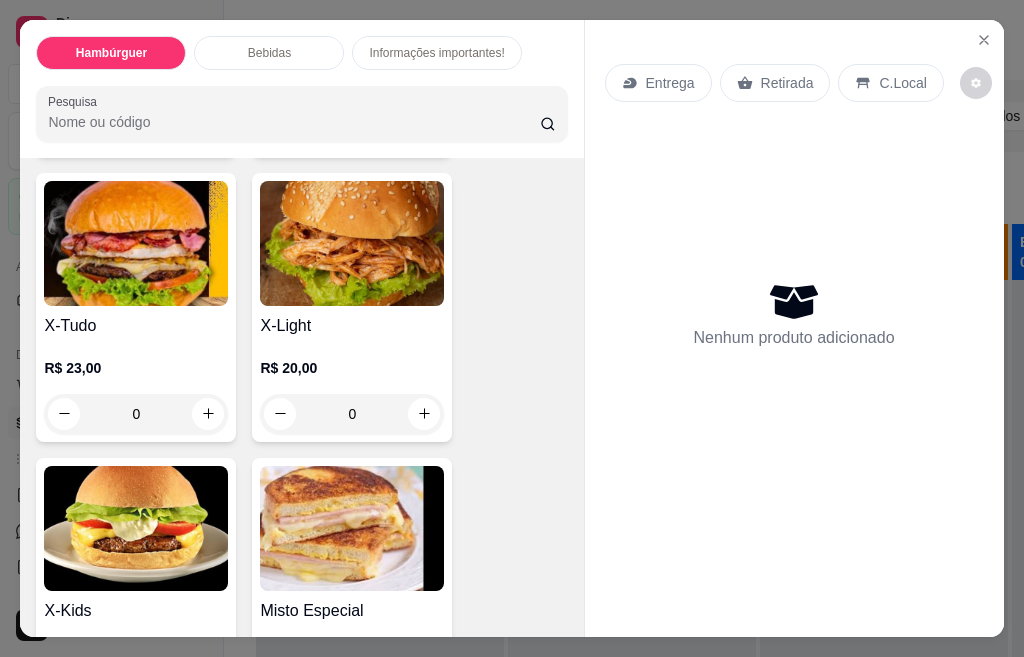 click on "0" at bounding box center [136, 414] 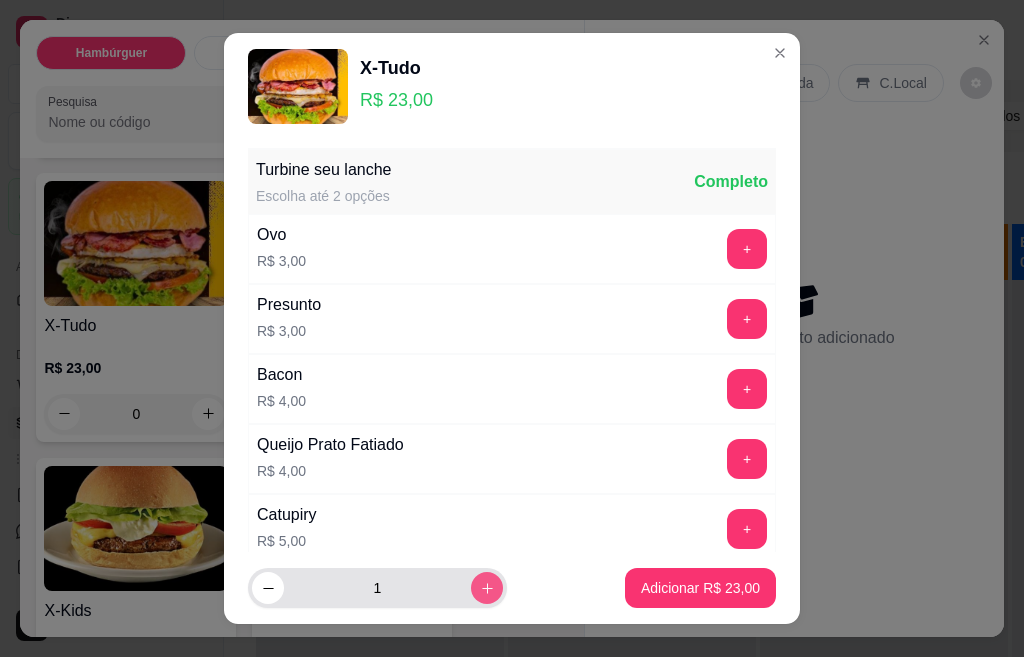 click 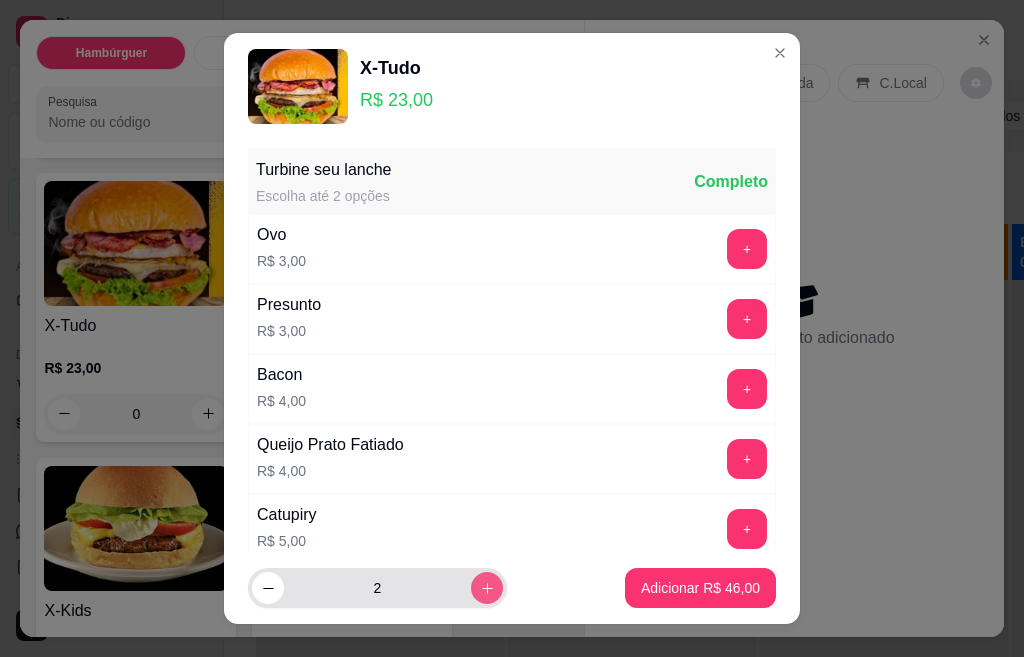type on "2" 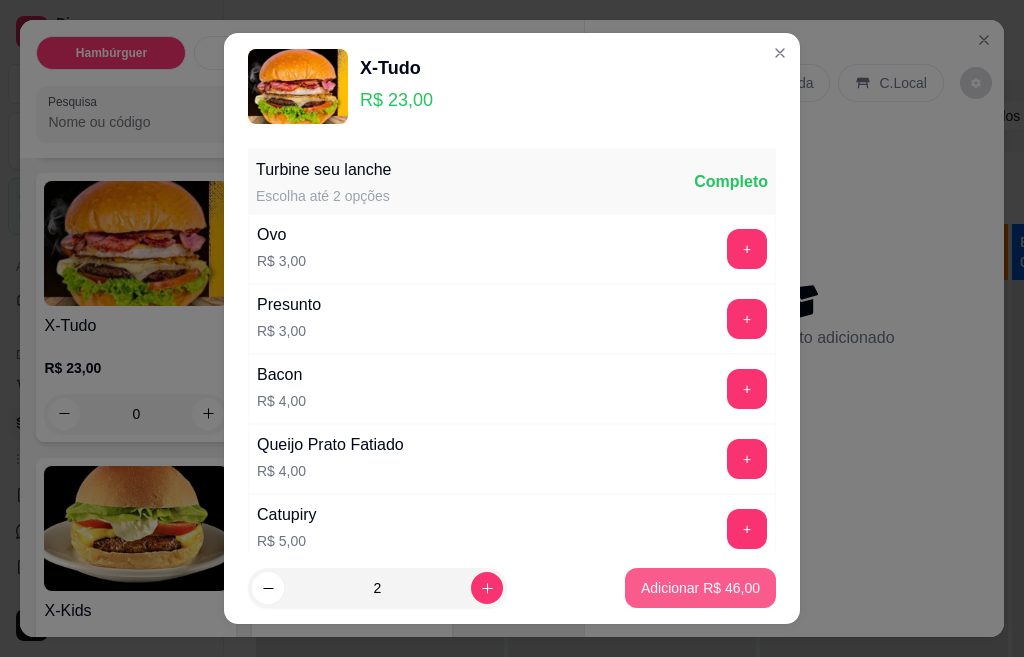 click on "Adicionar   R$ 46,00" at bounding box center (700, 588) 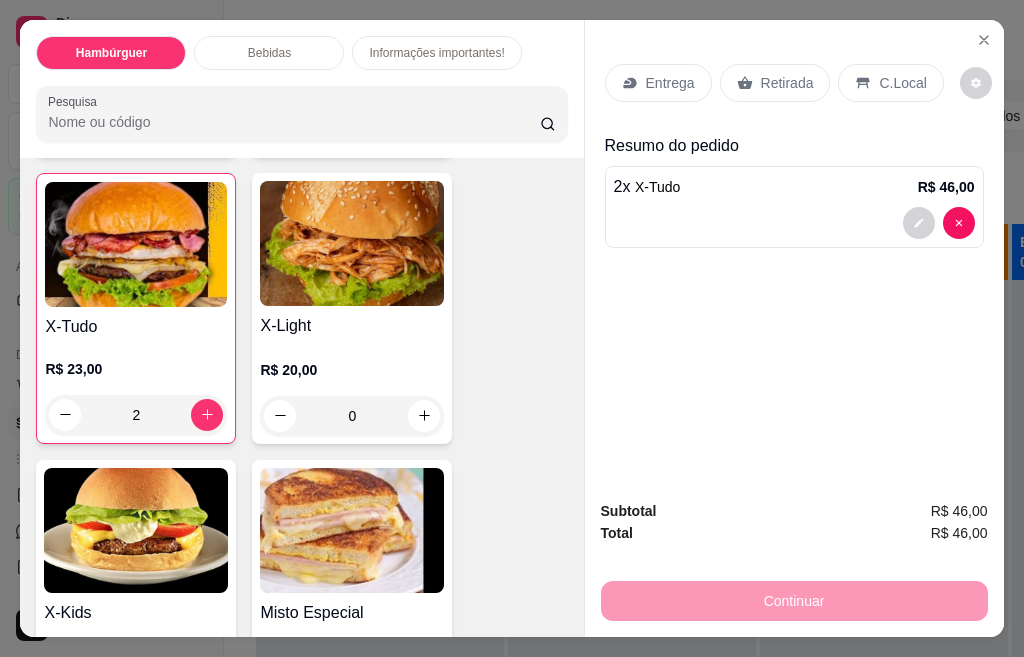 type on "2" 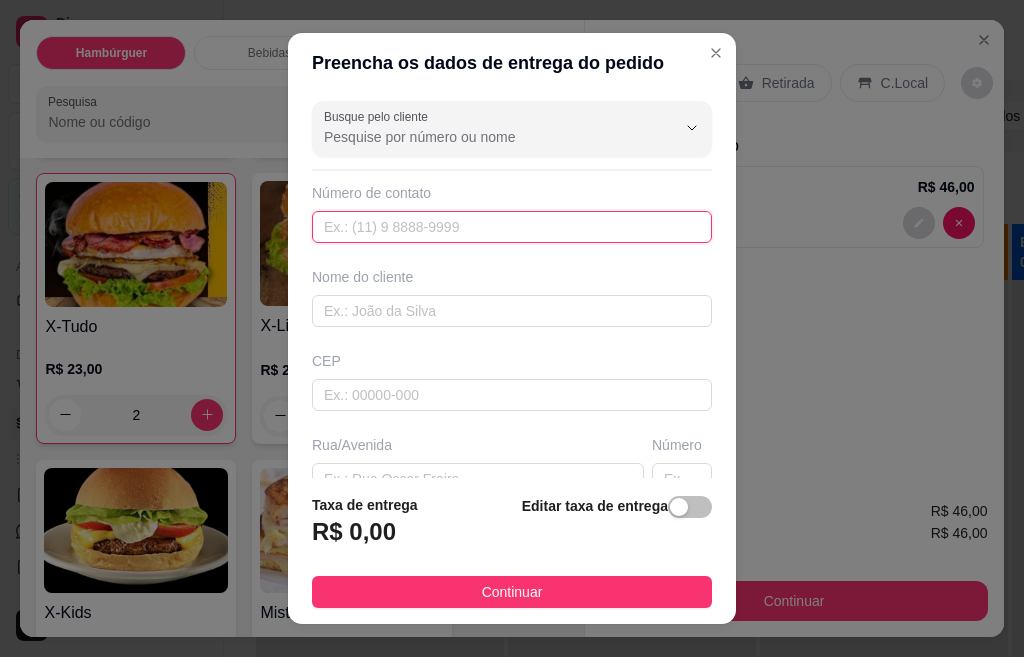click at bounding box center (512, 227) 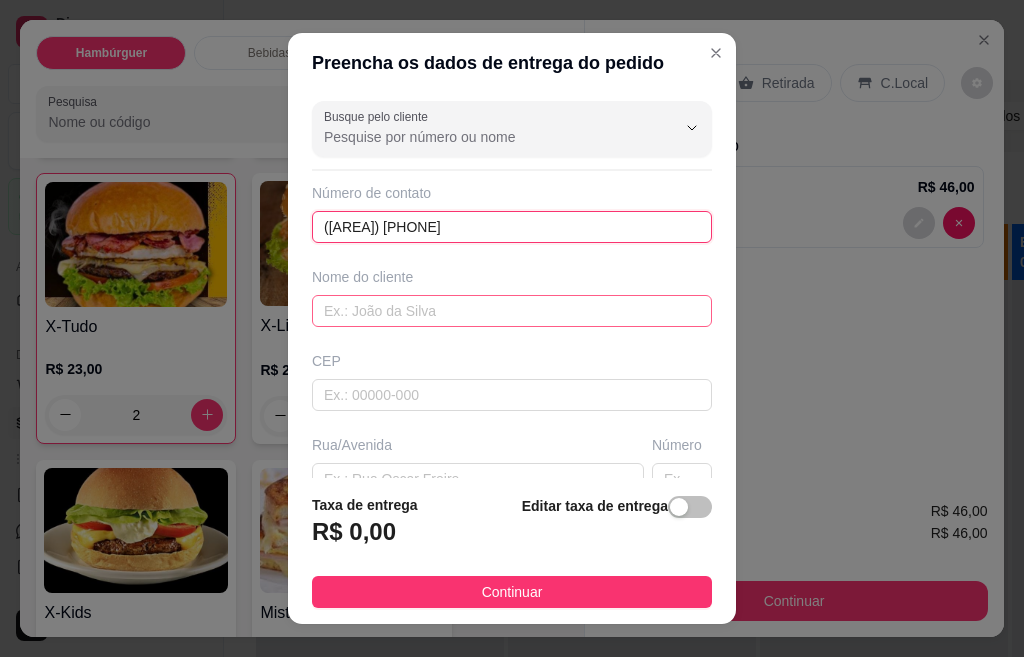type on "([AREA]) [PHONE]" 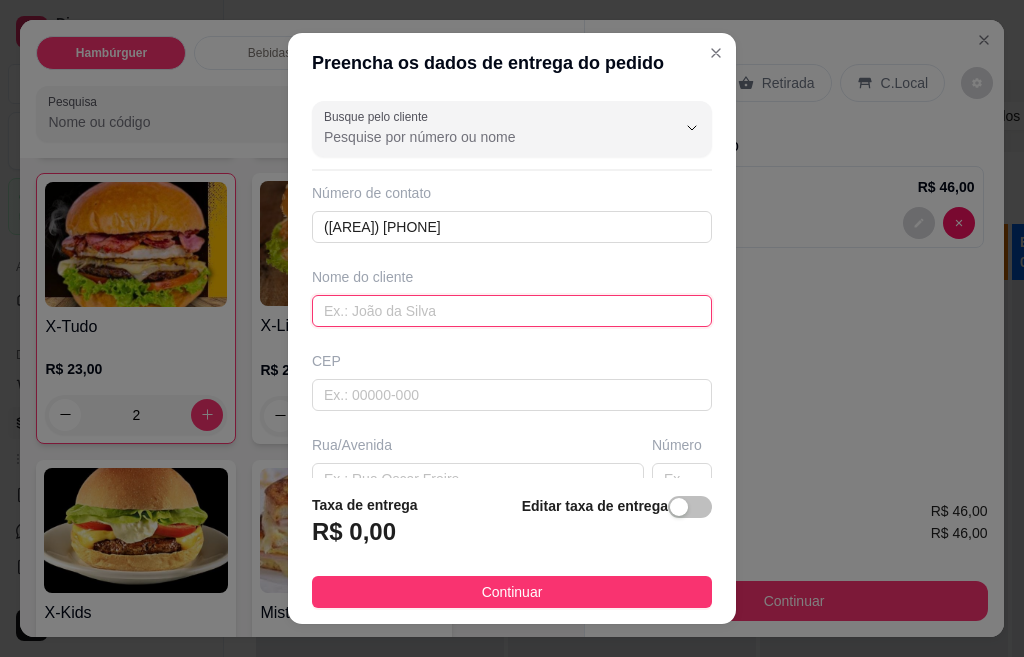 click at bounding box center [512, 311] 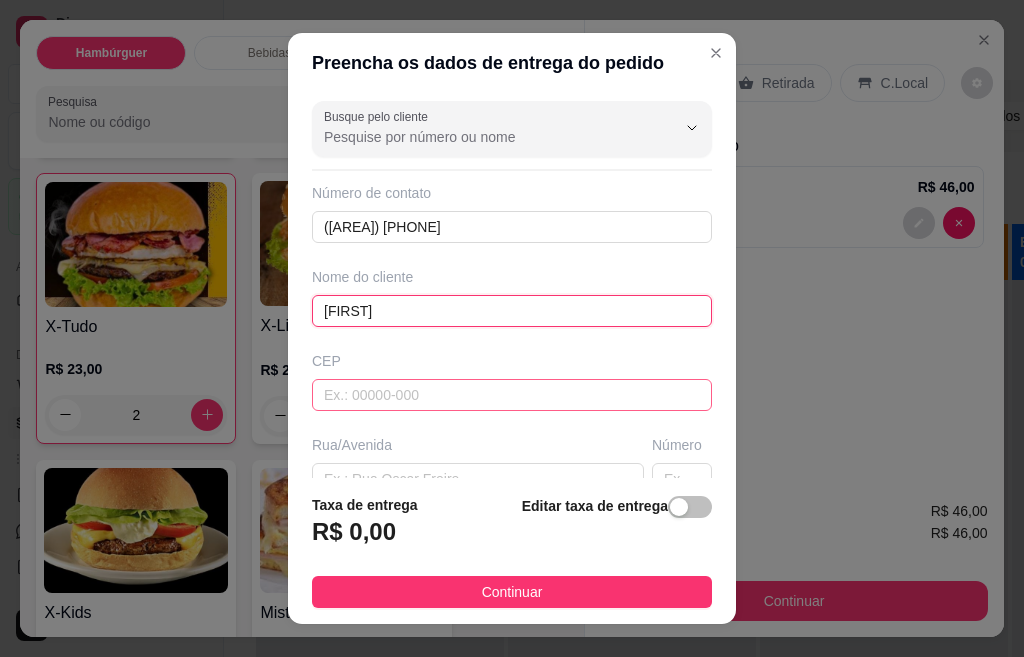 type on "[FIRST]" 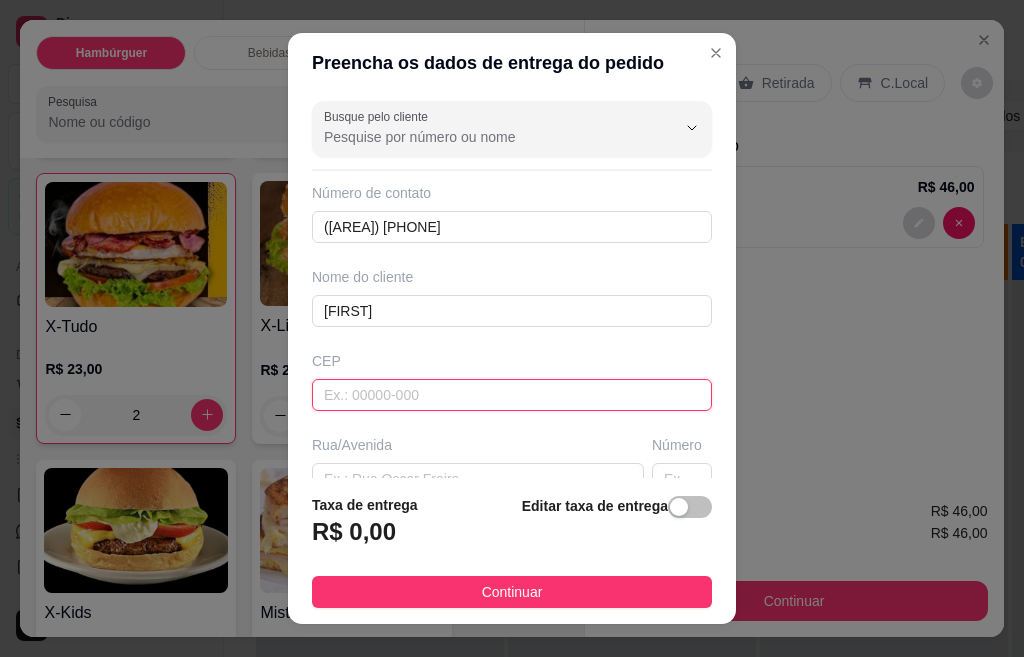 click at bounding box center [512, 395] 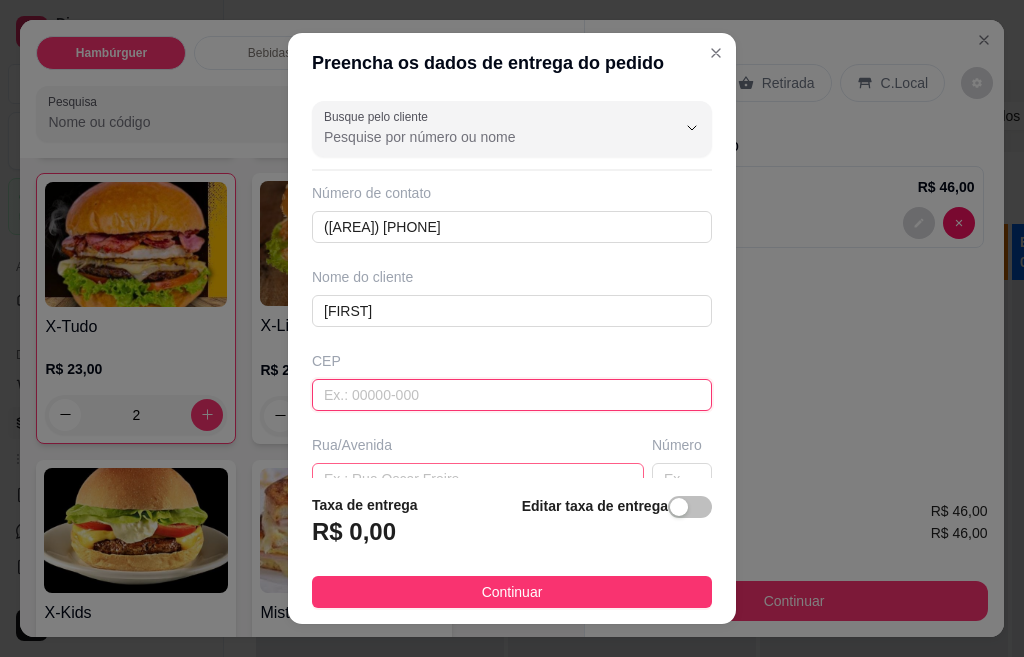 scroll, scrollTop: 100, scrollLeft: 0, axis: vertical 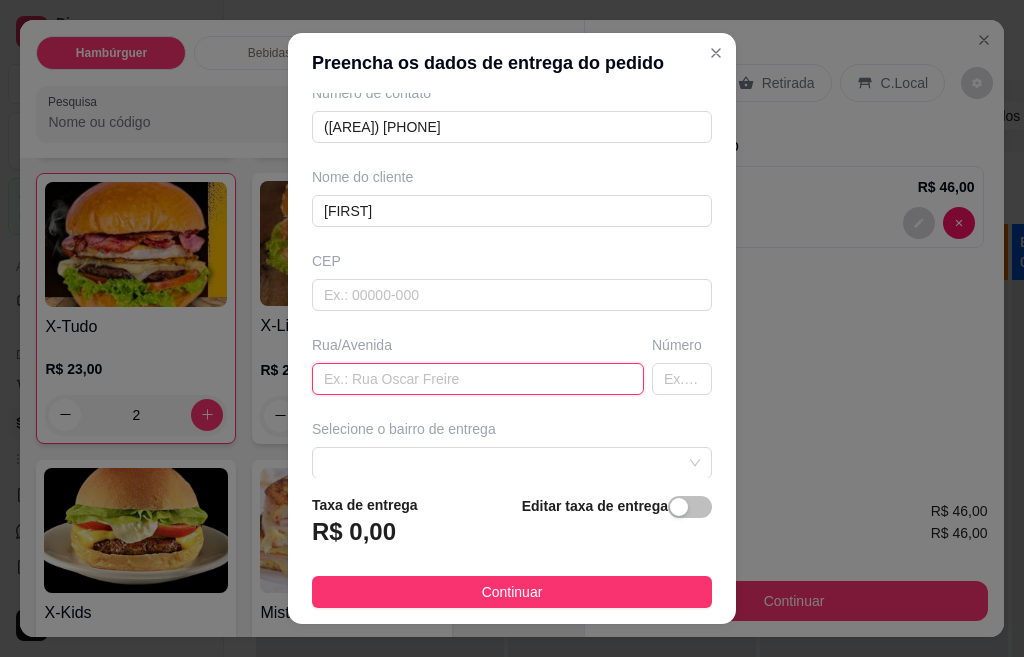 click at bounding box center [478, 379] 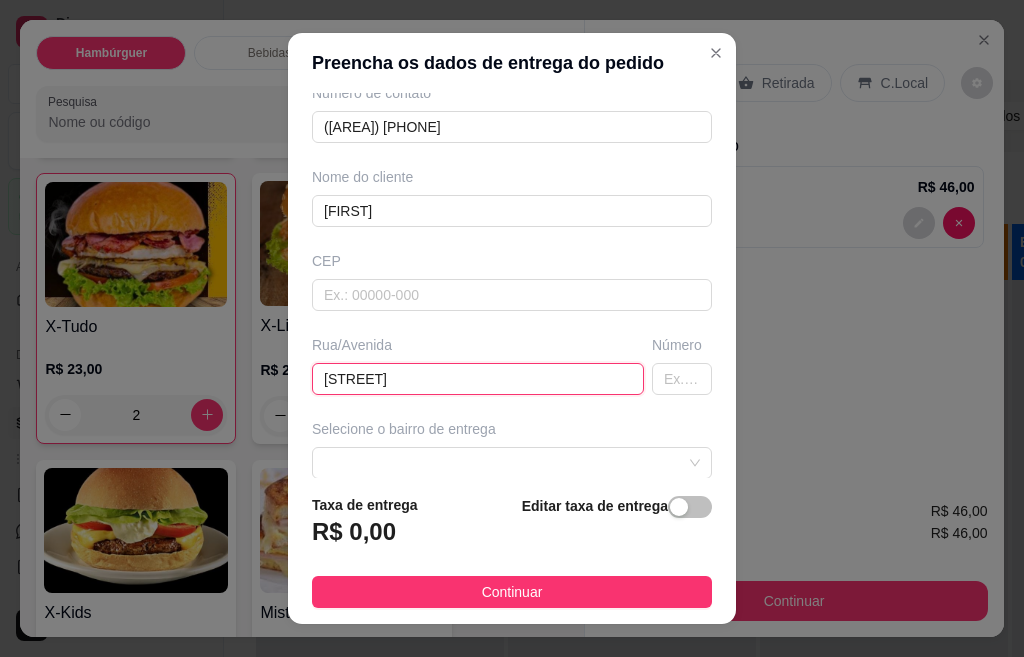 type on "[STREET]" 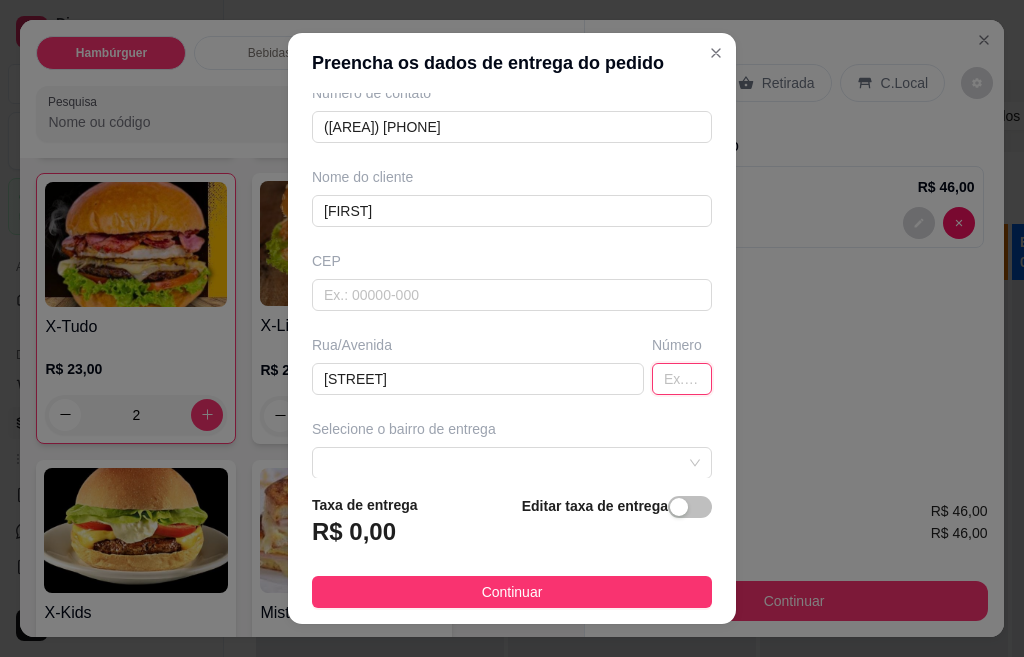 click at bounding box center [682, 379] 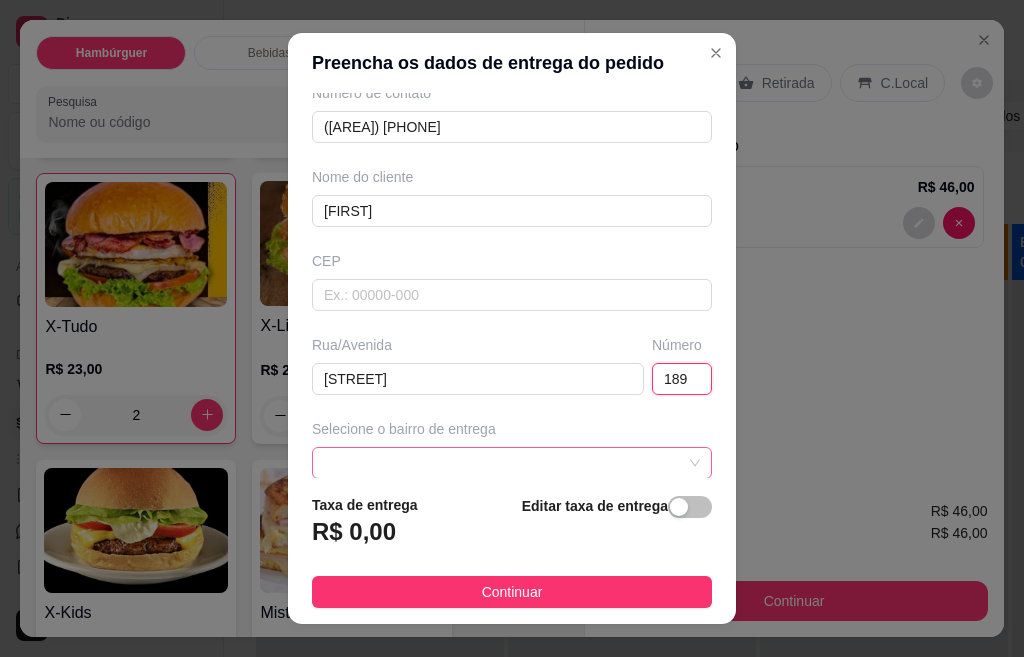 click at bounding box center (512, 463) 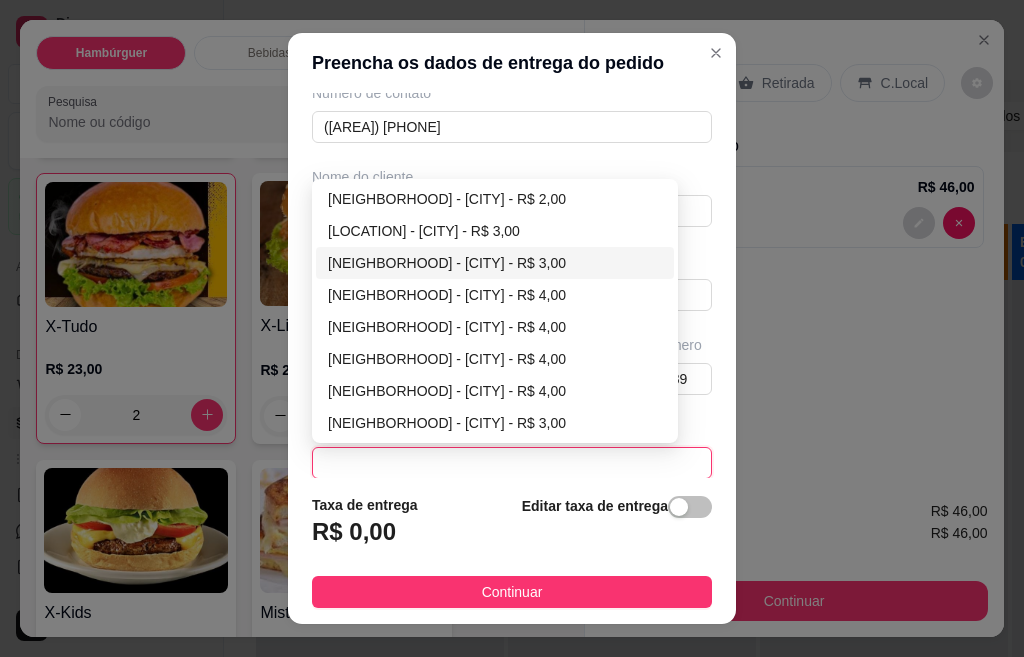 click on "[NEIGHBORHOOD] - [CITY] -  R$ 3,00" at bounding box center [495, 263] 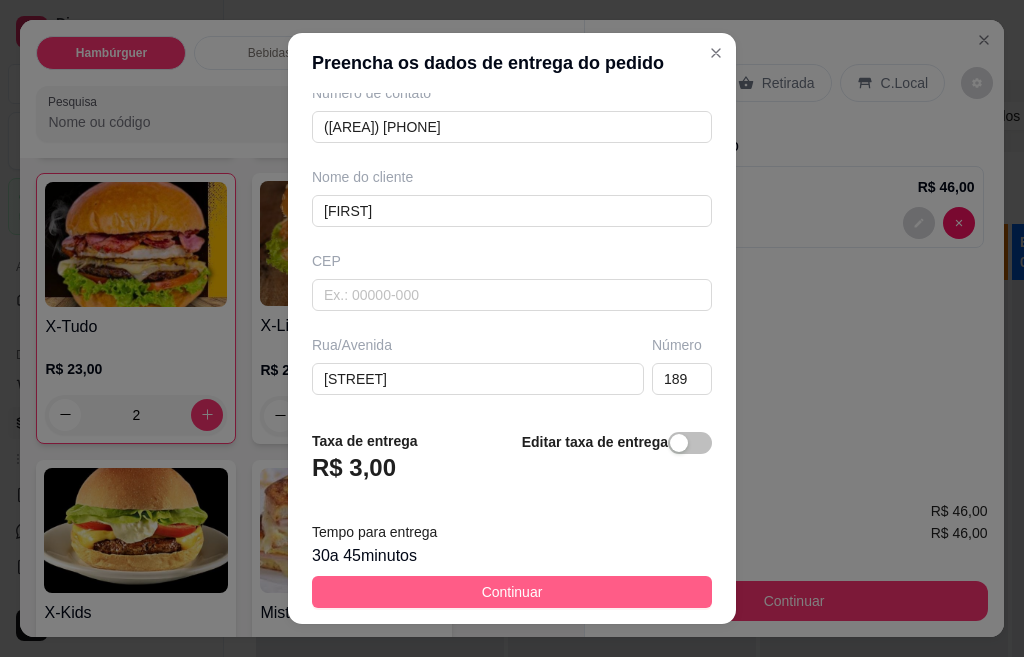 click on "Continuar" at bounding box center (512, 592) 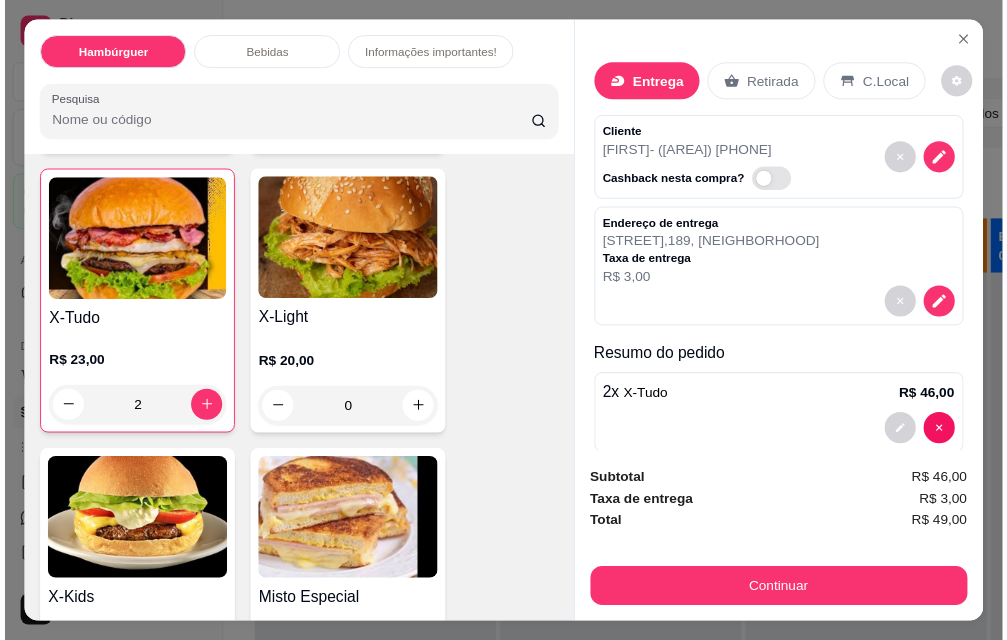 scroll, scrollTop: 29, scrollLeft: 0, axis: vertical 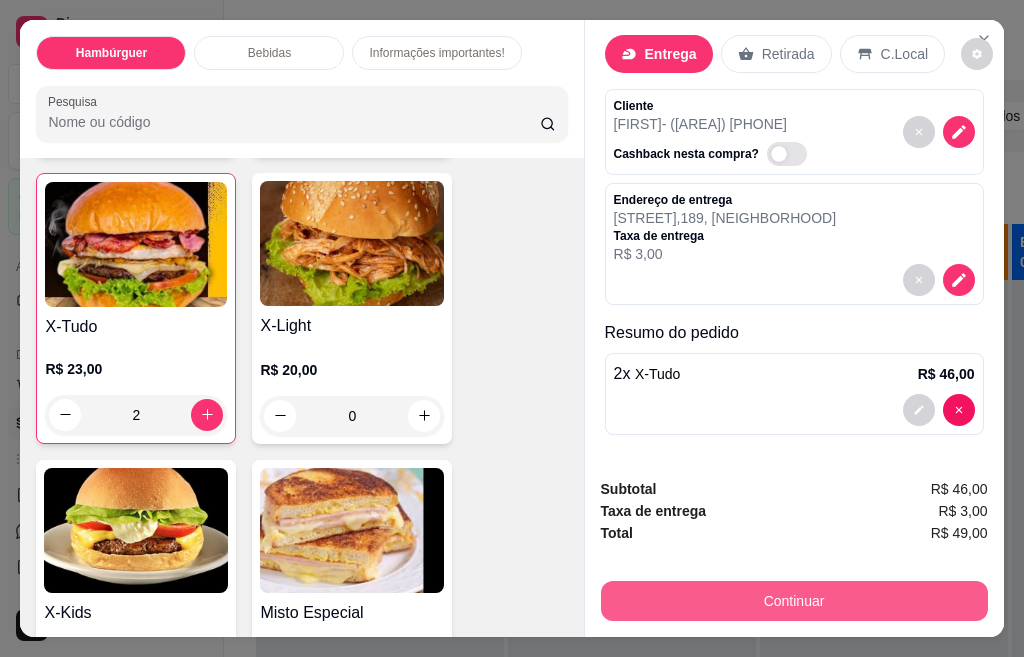 click on "Continuar" at bounding box center (794, 601) 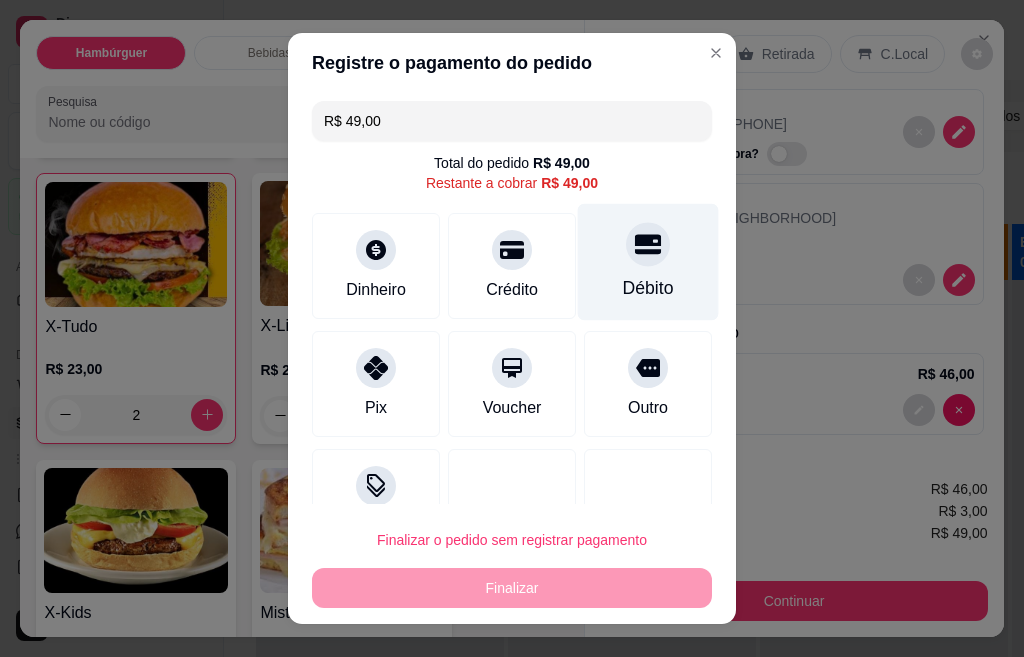 click at bounding box center (648, 244) 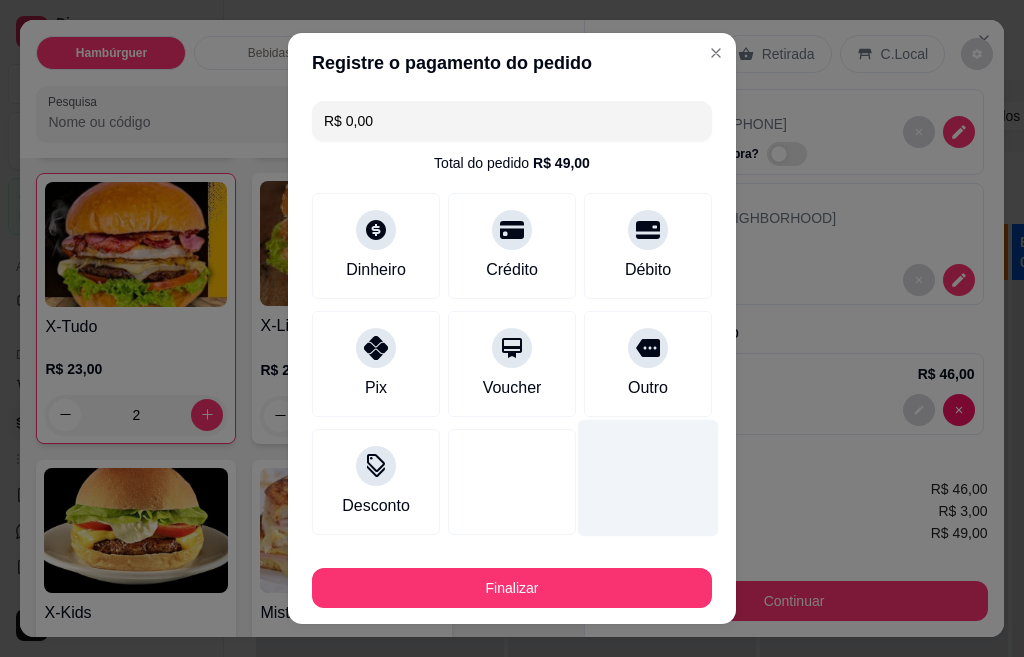 type on "R$ 0,00" 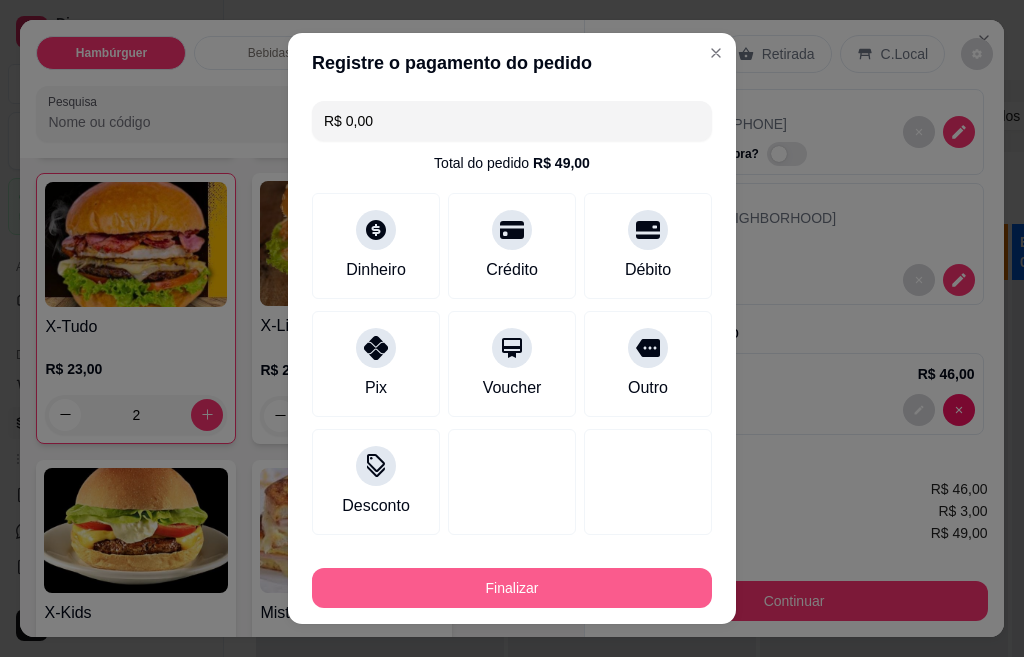 click on "Finalizar" at bounding box center [512, 588] 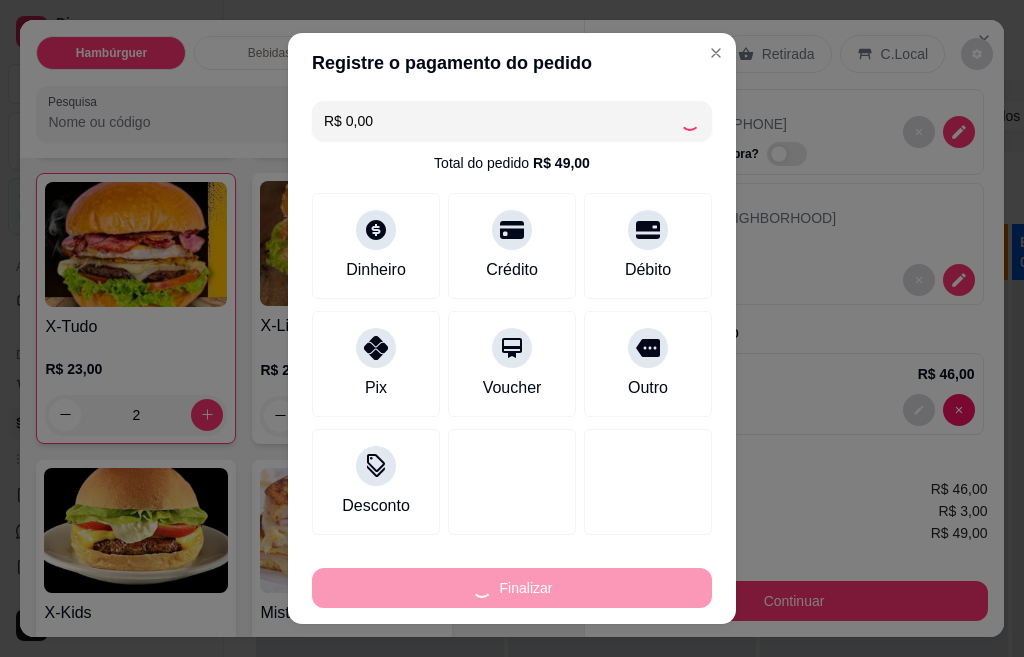 type on "0" 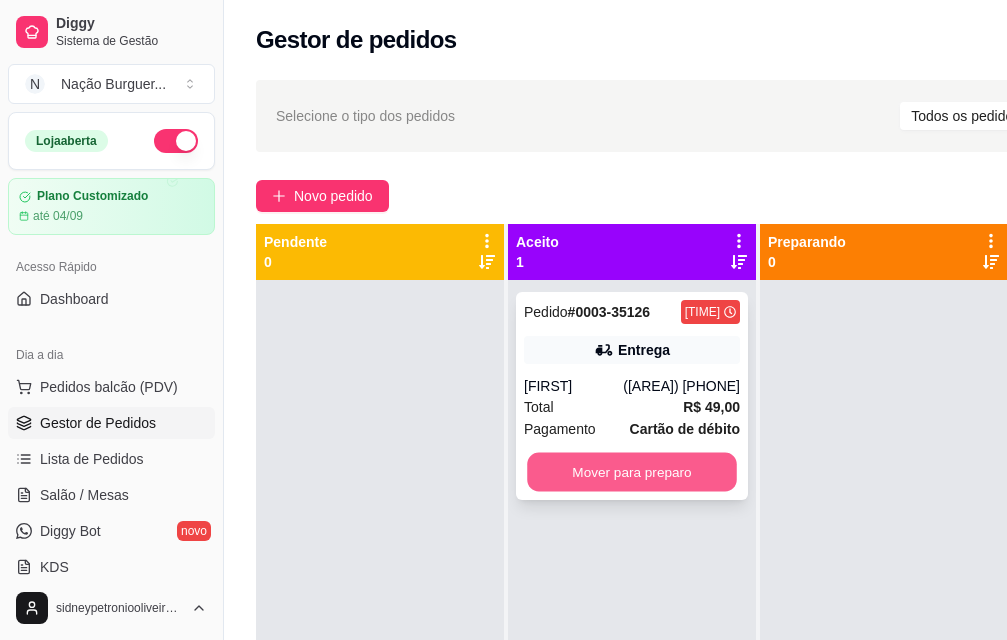 click on "Mover para preparo" at bounding box center (632, 472) 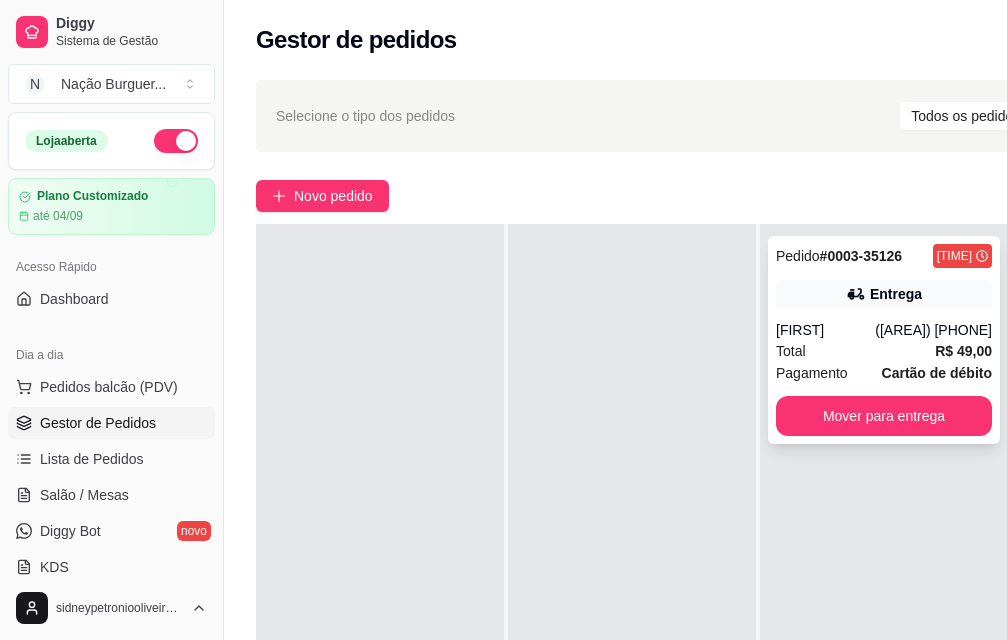 scroll, scrollTop: 73, scrollLeft: 0, axis: vertical 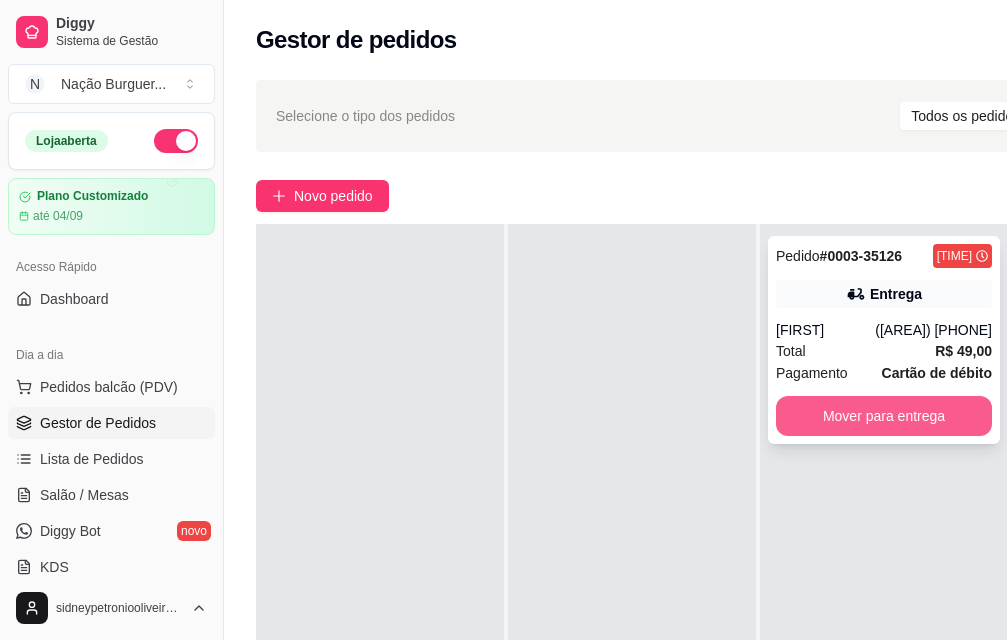 click on "Mover para entrega" at bounding box center (884, 416) 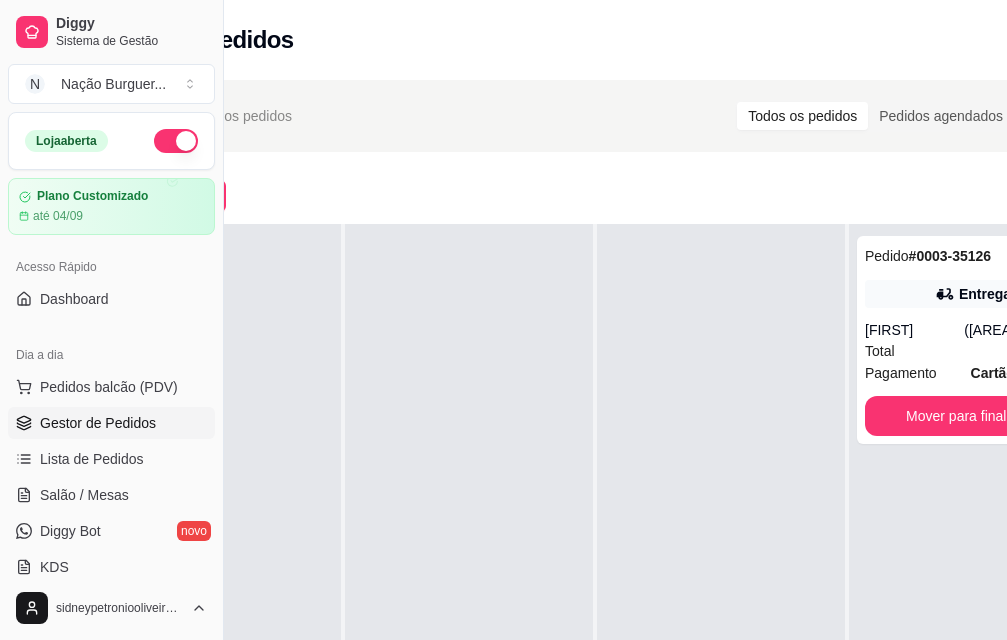 scroll, scrollTop: 0, scrollLeft: 224, axis: horizontal 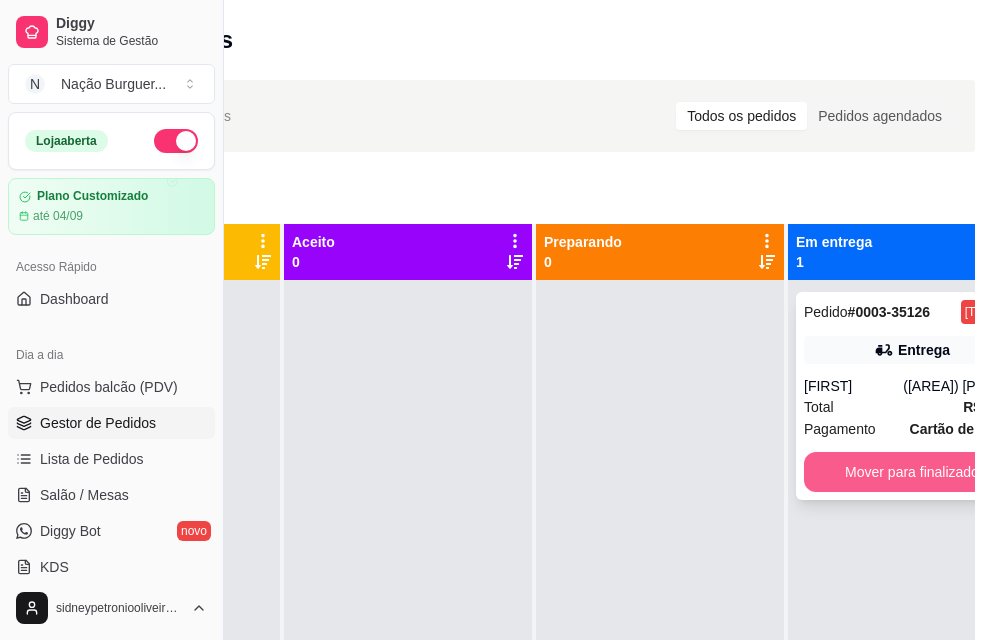 click on "Mover para finalizado" at bounding box center (912, 472) 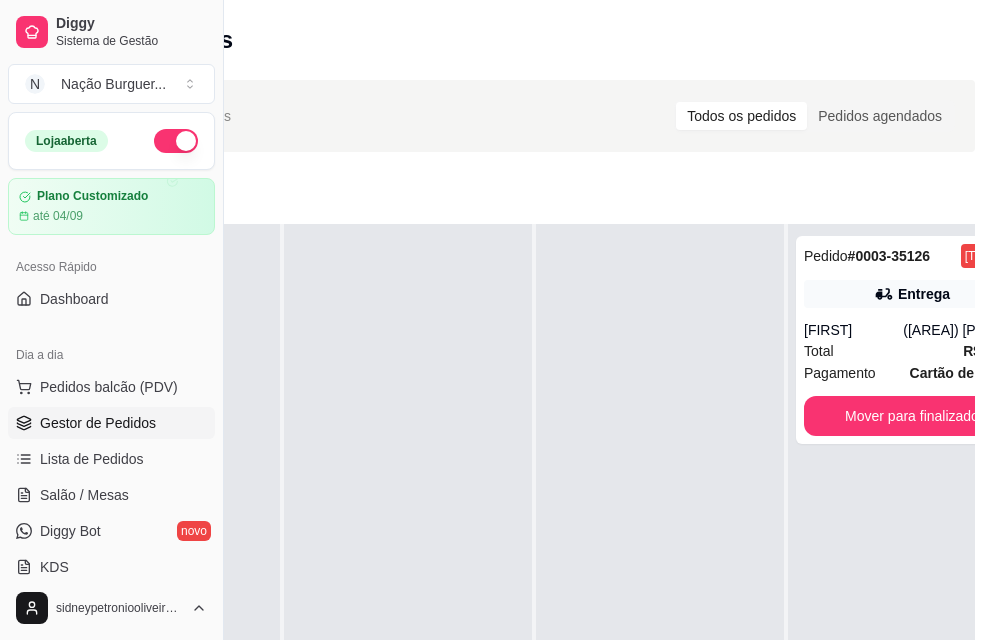 scroll, scrollTop: 73, scrollLeft: 0, axis: vertical 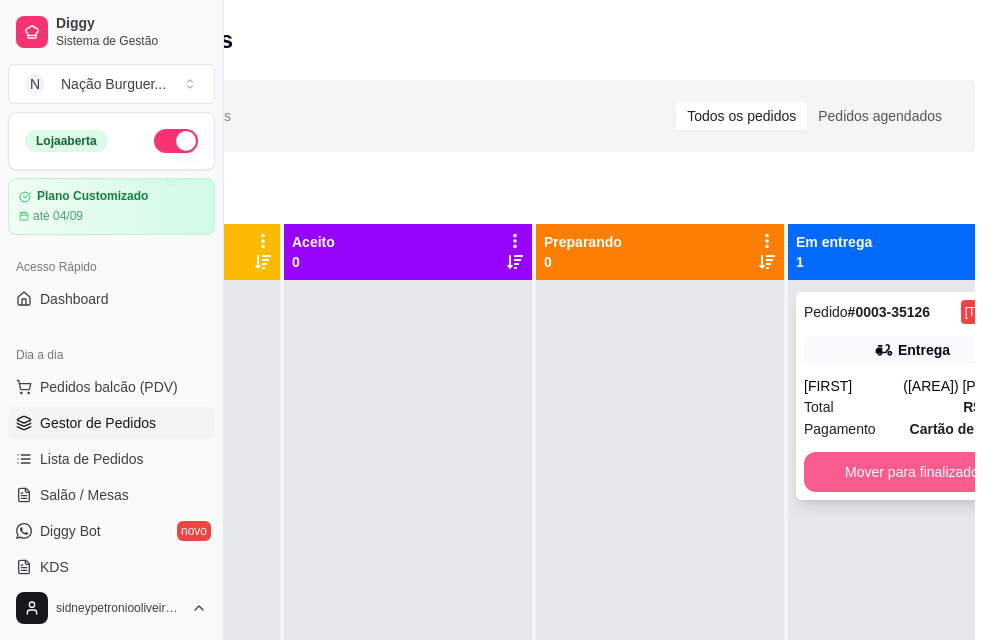click on "Mover para finalizado" at bounding box center (912, 472) 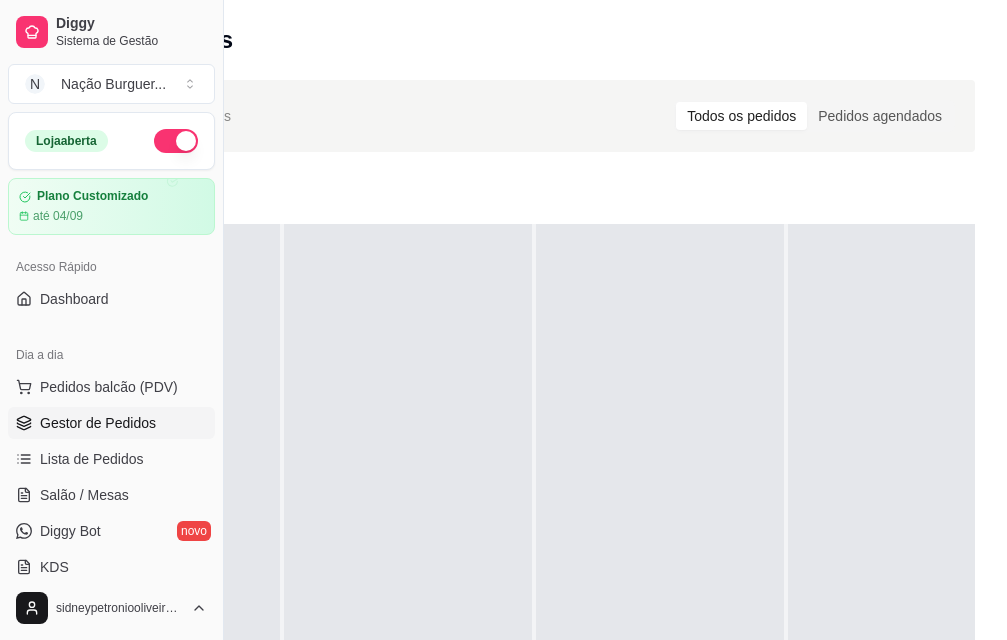 scroll, scrollTop: 73, scrollLeft: 0, axis: vertical 